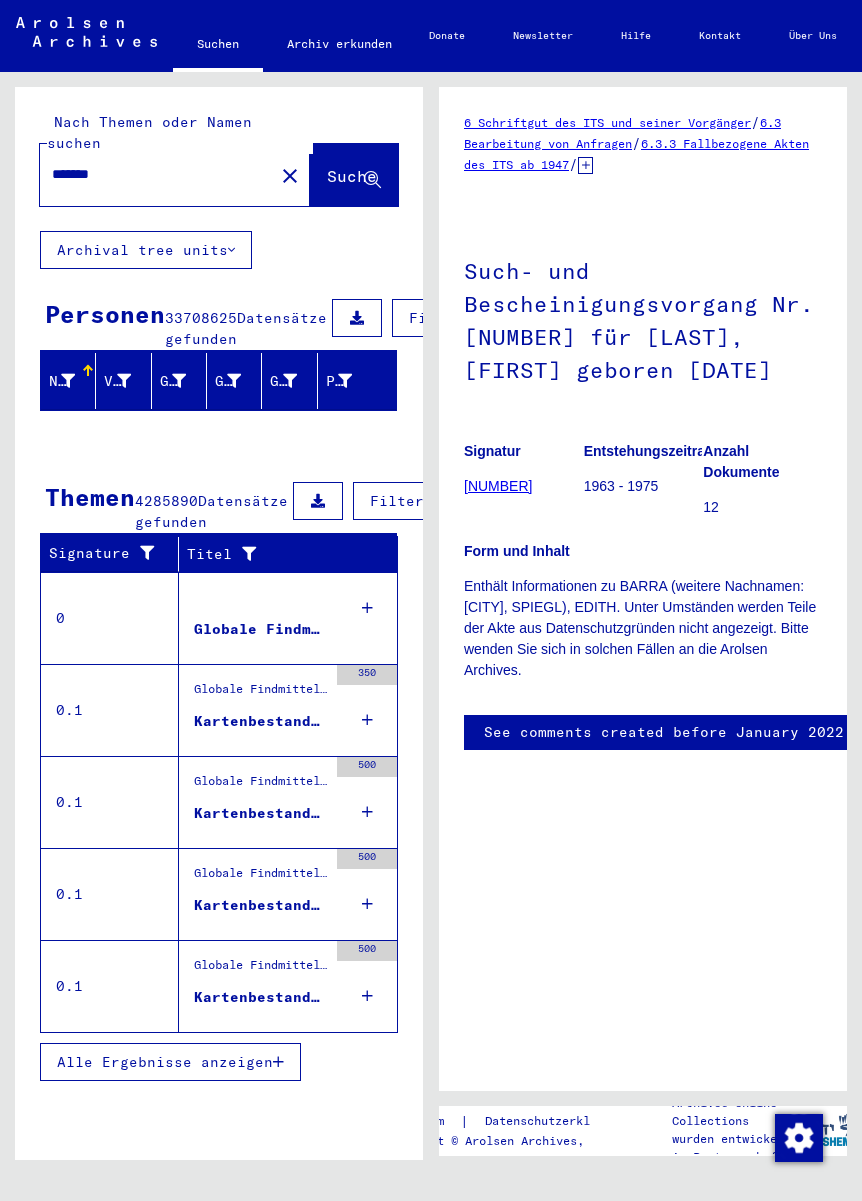scroll, scrollTop: 0, scrollLeft: 0, axis: both 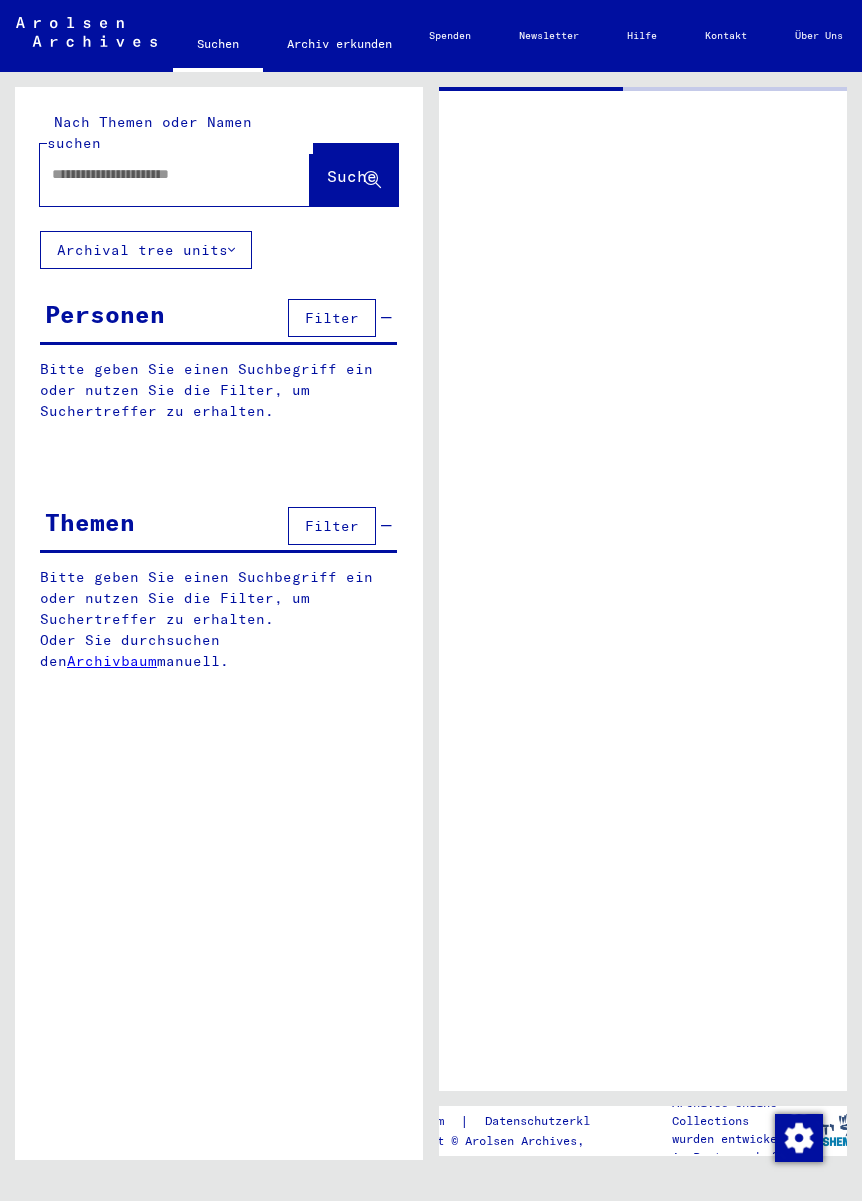 type on "*******" 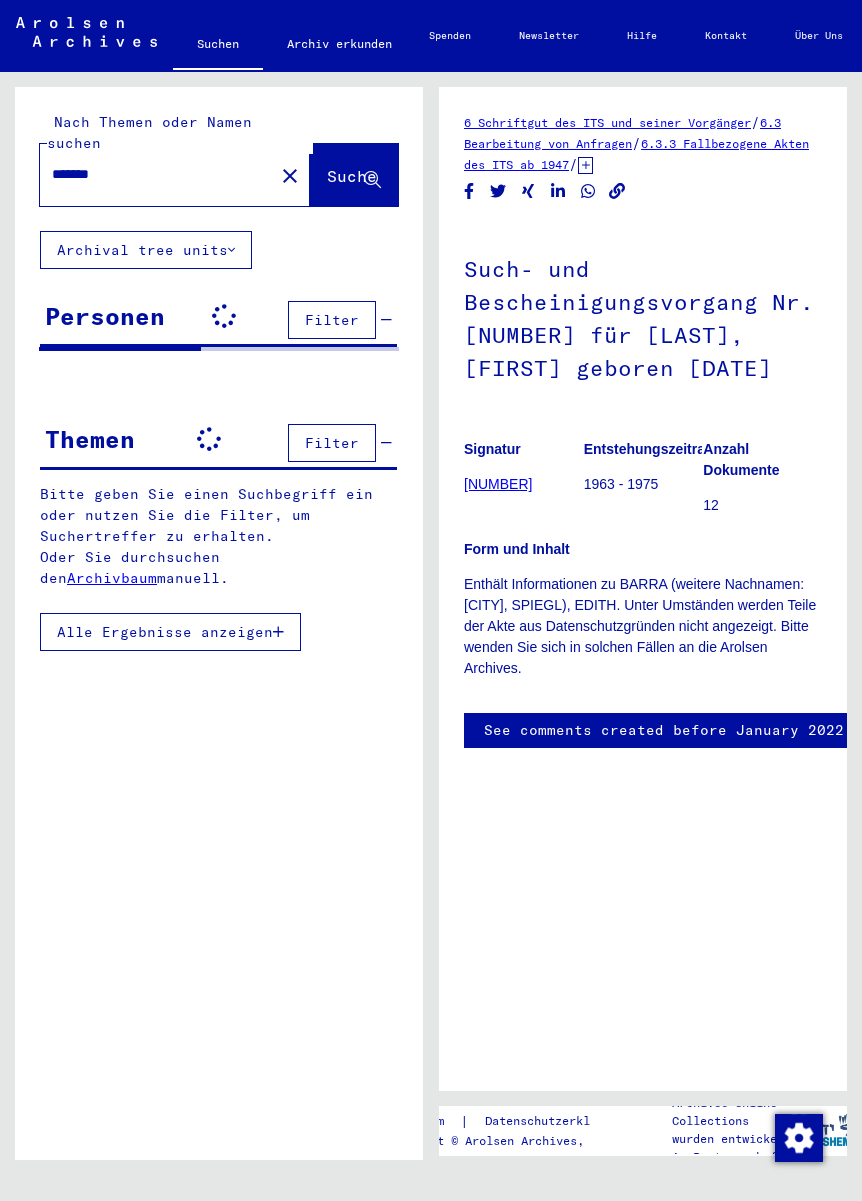 scroll, scrollTop: 0, scrollLeft: 0, axis: both 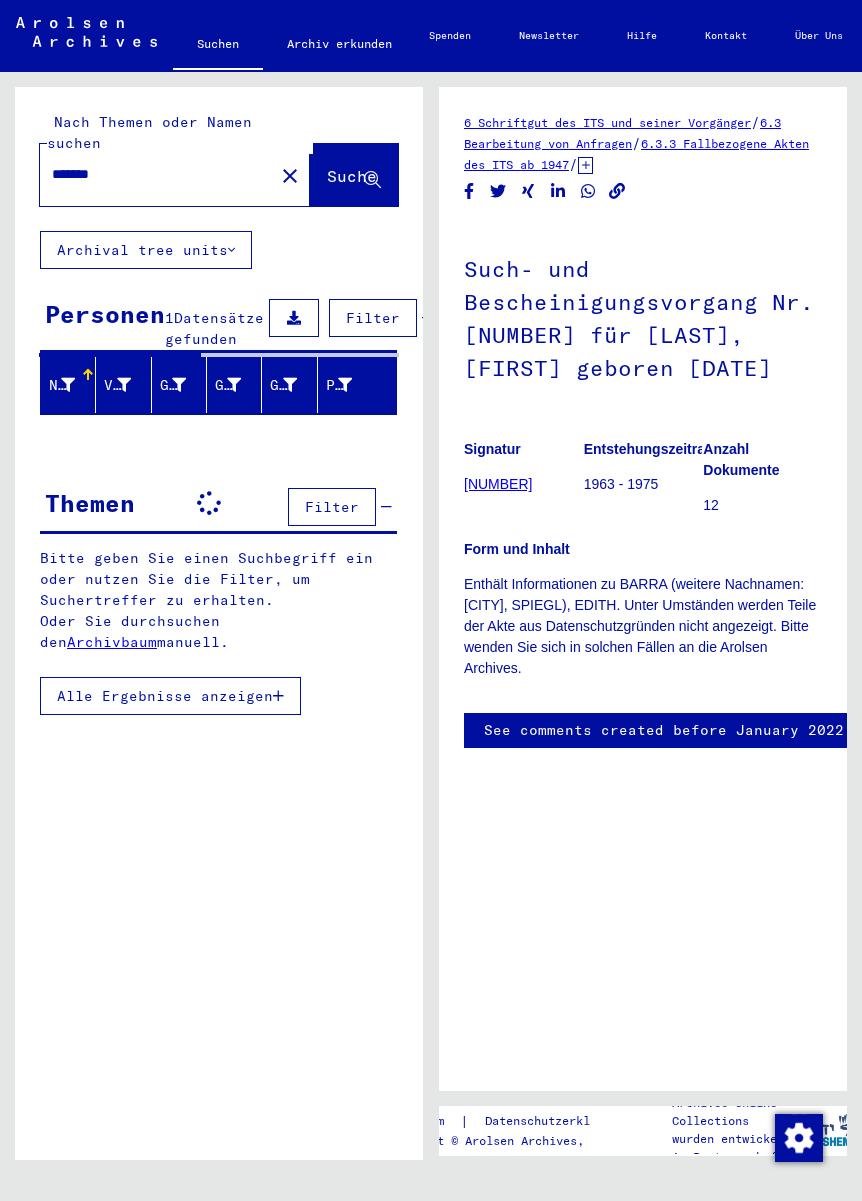 click on "*******" at bounding box center (157, 174) 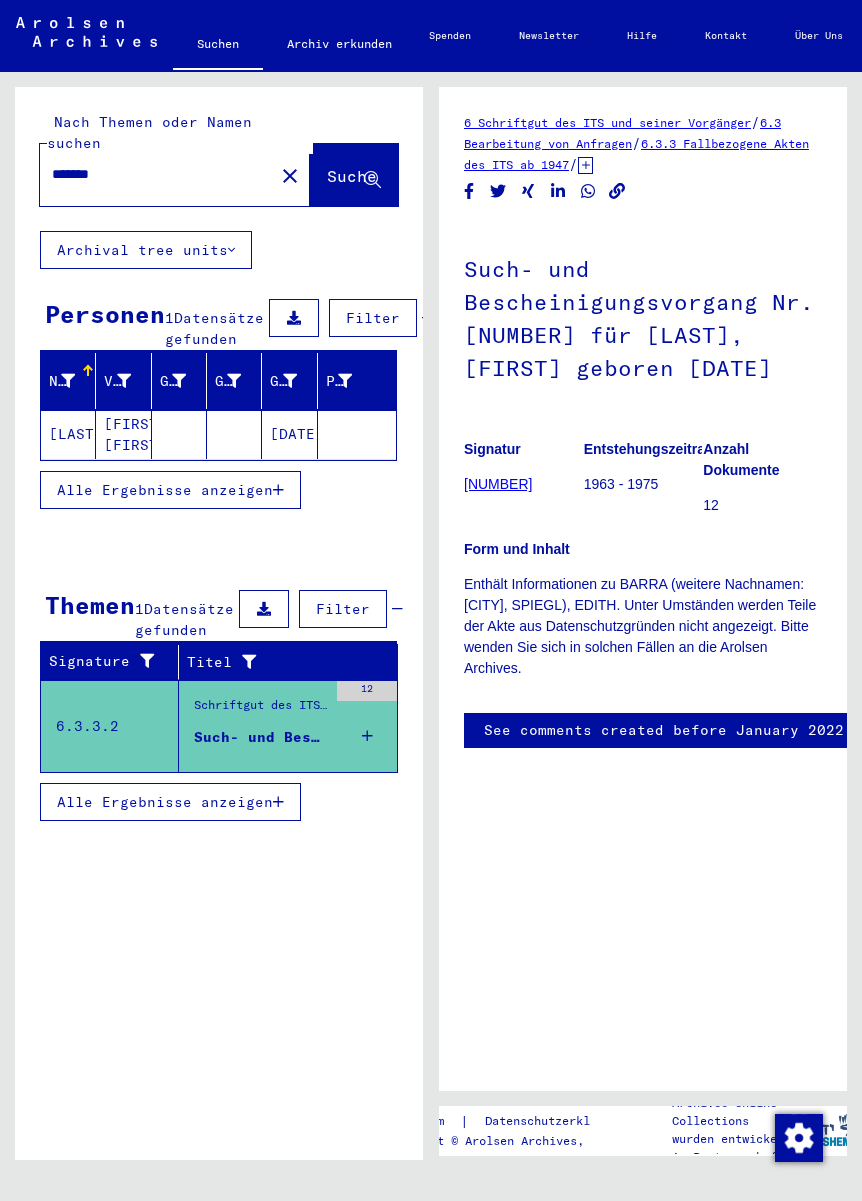 click on "Alle Ergebnisse anzeigen" at bounding box center (165, 802) 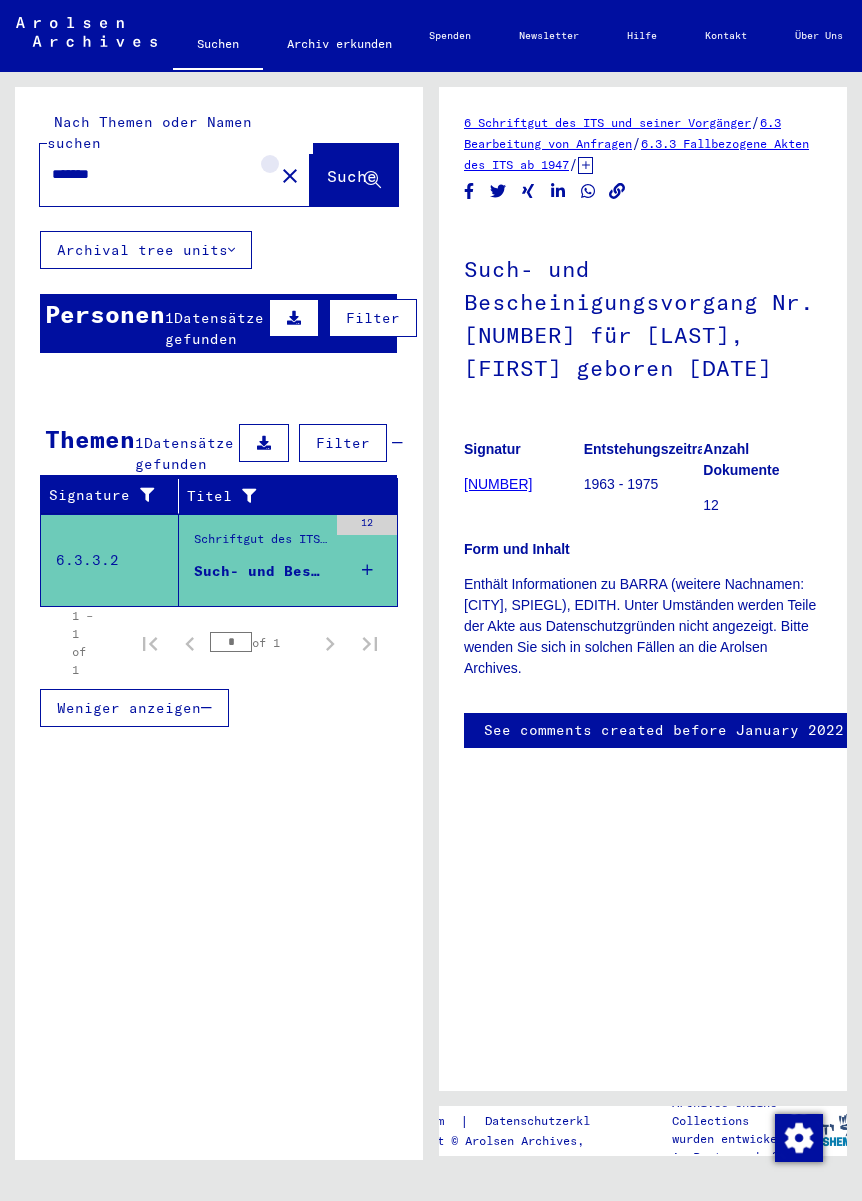 click on "close" 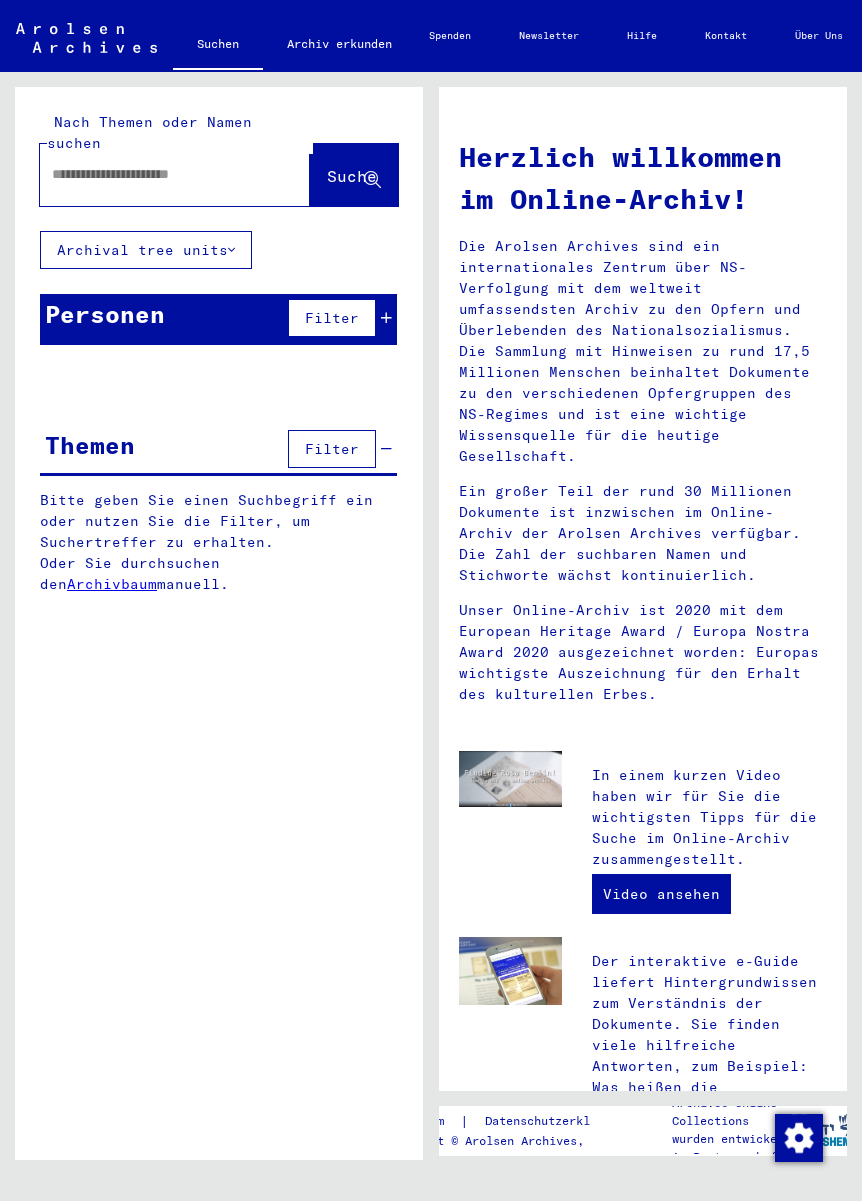click at bounding box center (151, 174) 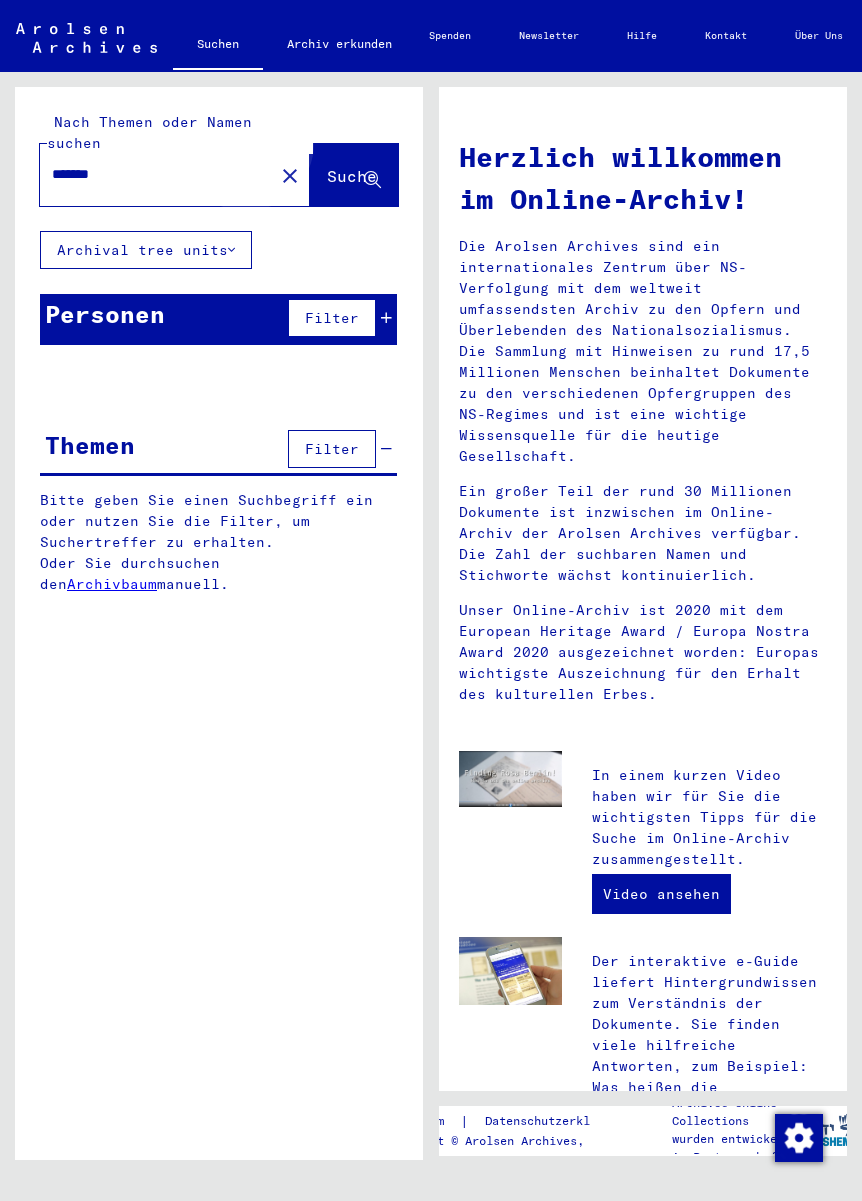 type on "*******" 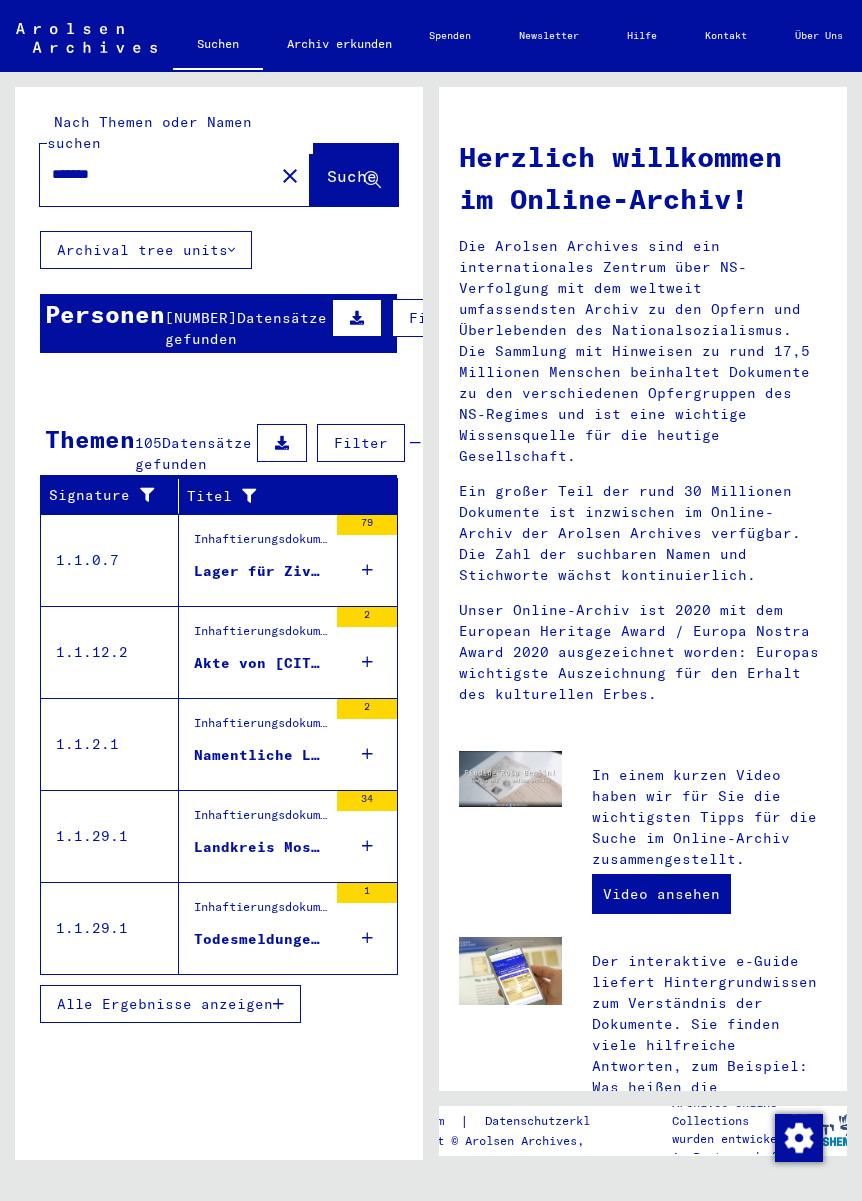 click on "Alle Ergebnisse anzeigen" at bounding box center (165, 1004) 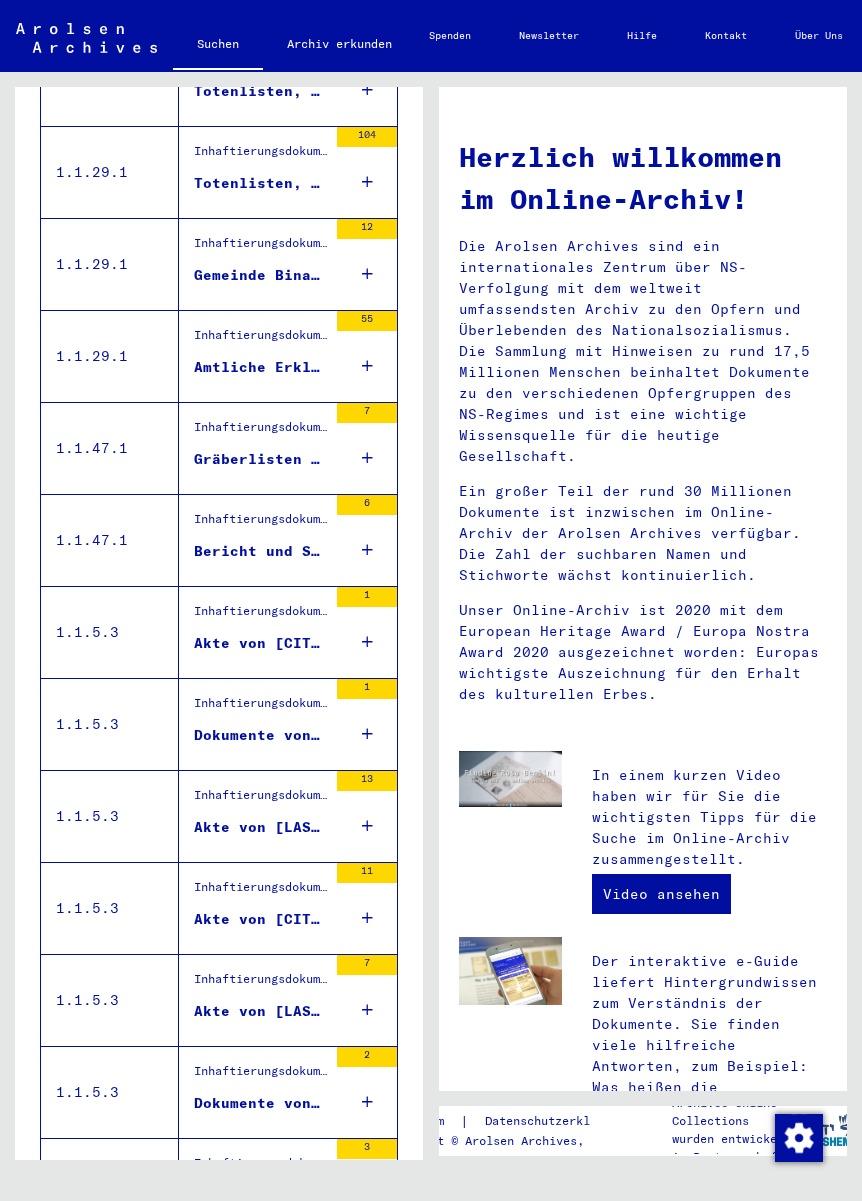 scroll, scrollTop: 1218, scrollLeft: 0, axis: vertical 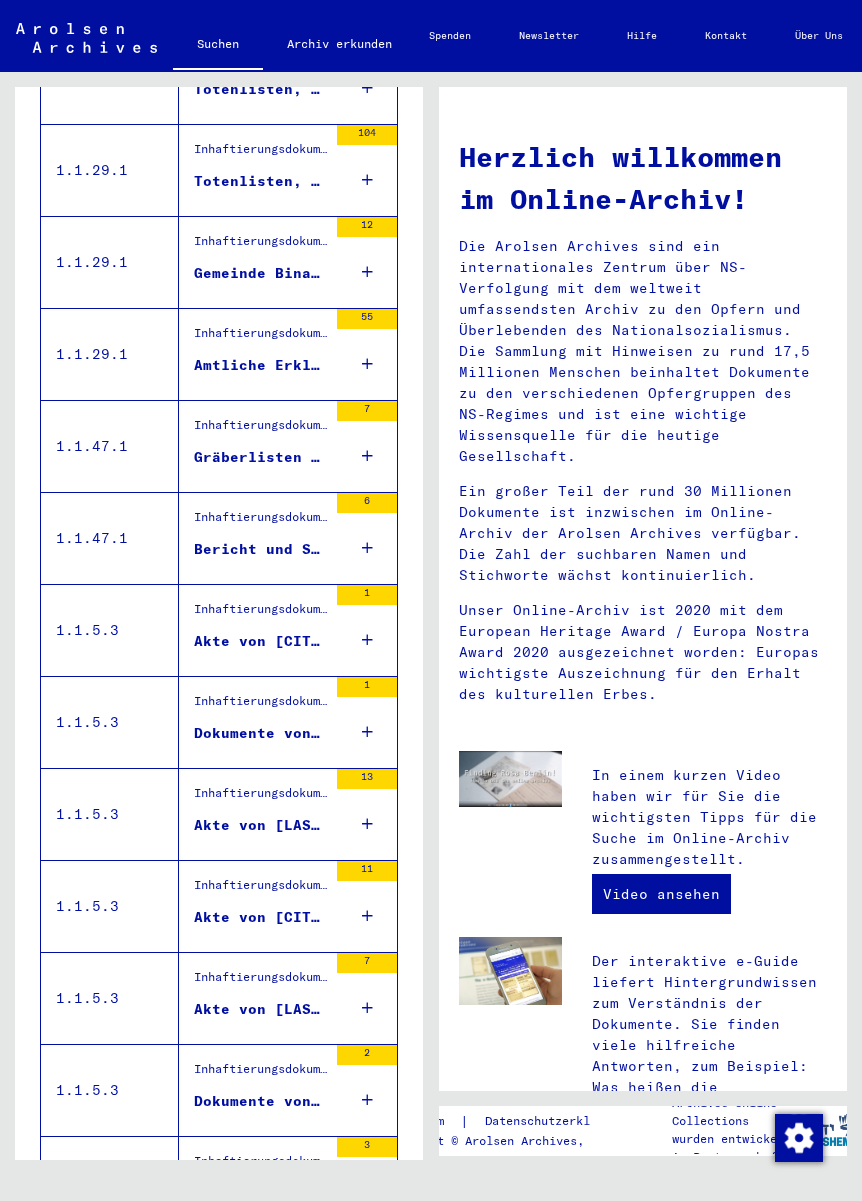 click on "1.1.47.1" at bounding box center (110, 538) 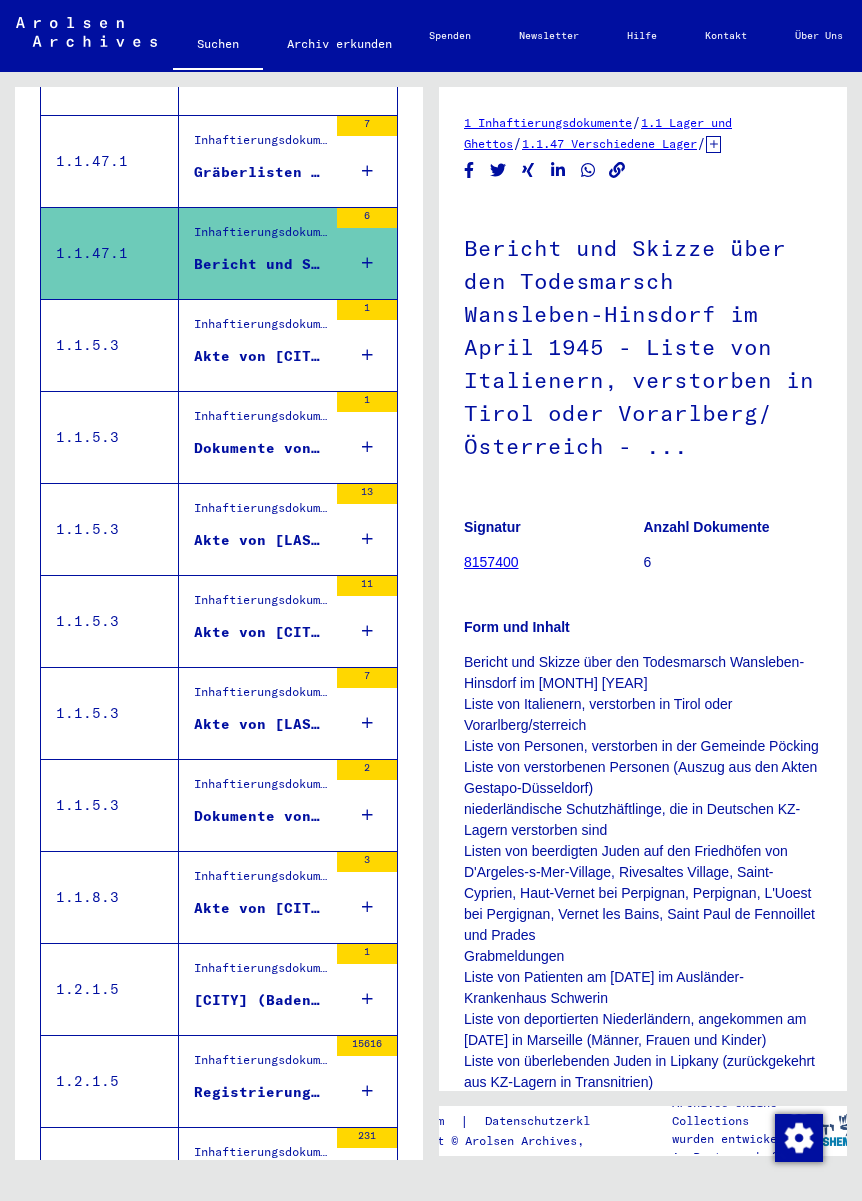 scroll, scrollTop: 1508, scrollLeft: 0, axis: vertical 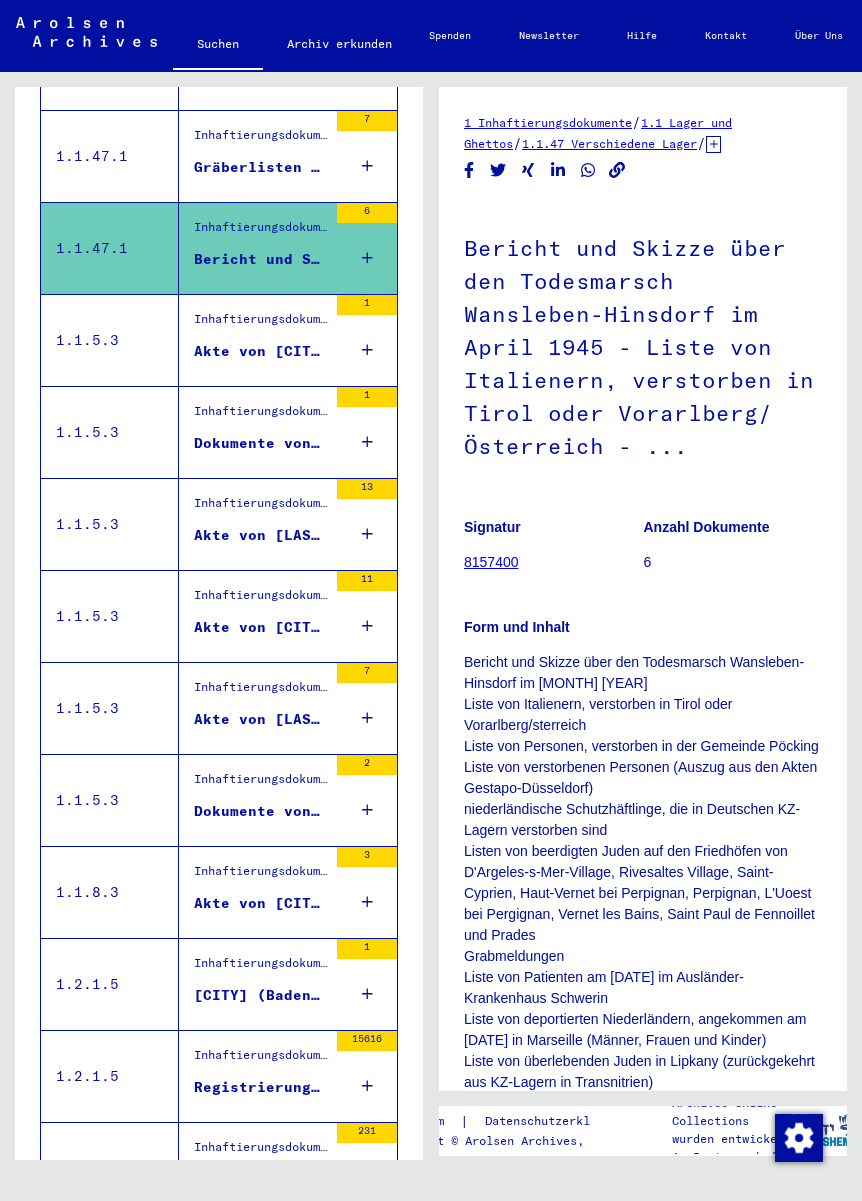 click on "1.1.5.3" at bounding box center (110, 432) 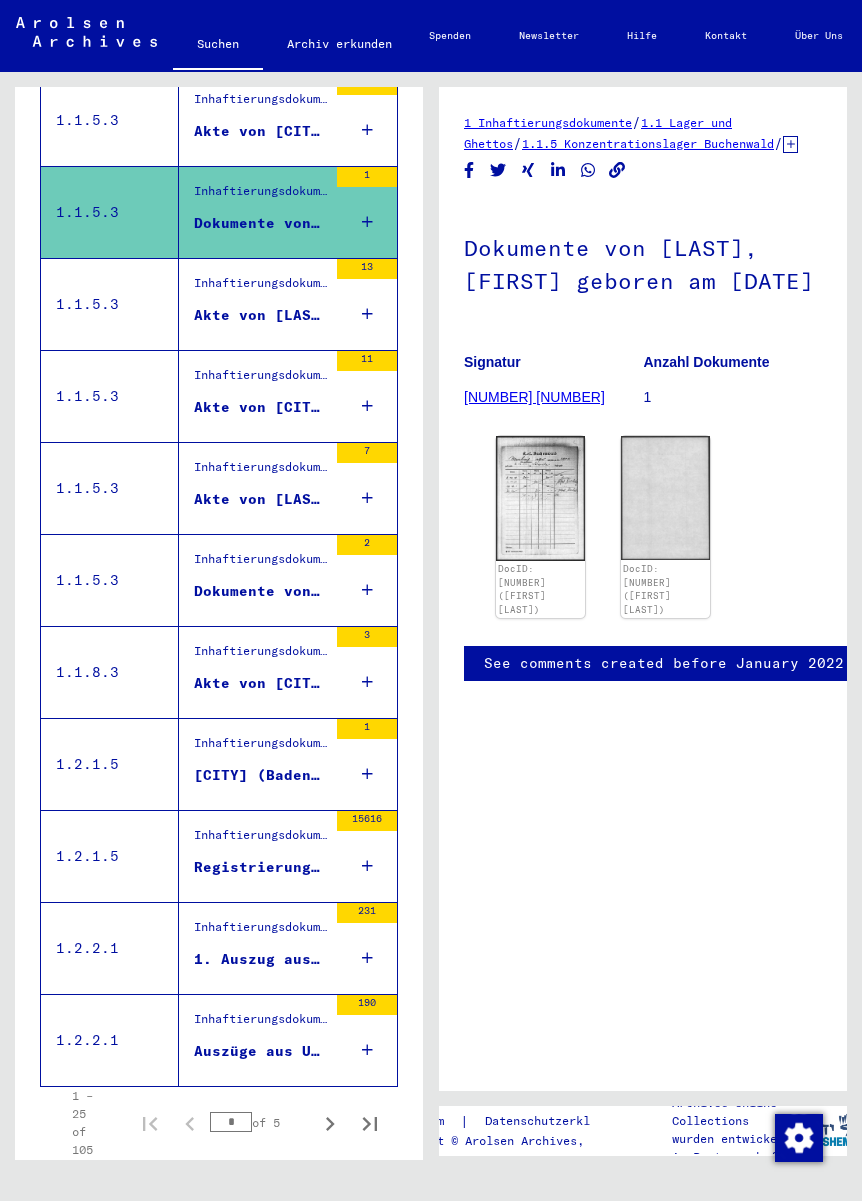 scroll, scrollTop: 1727, scrollLeft: 0, axis: vertical 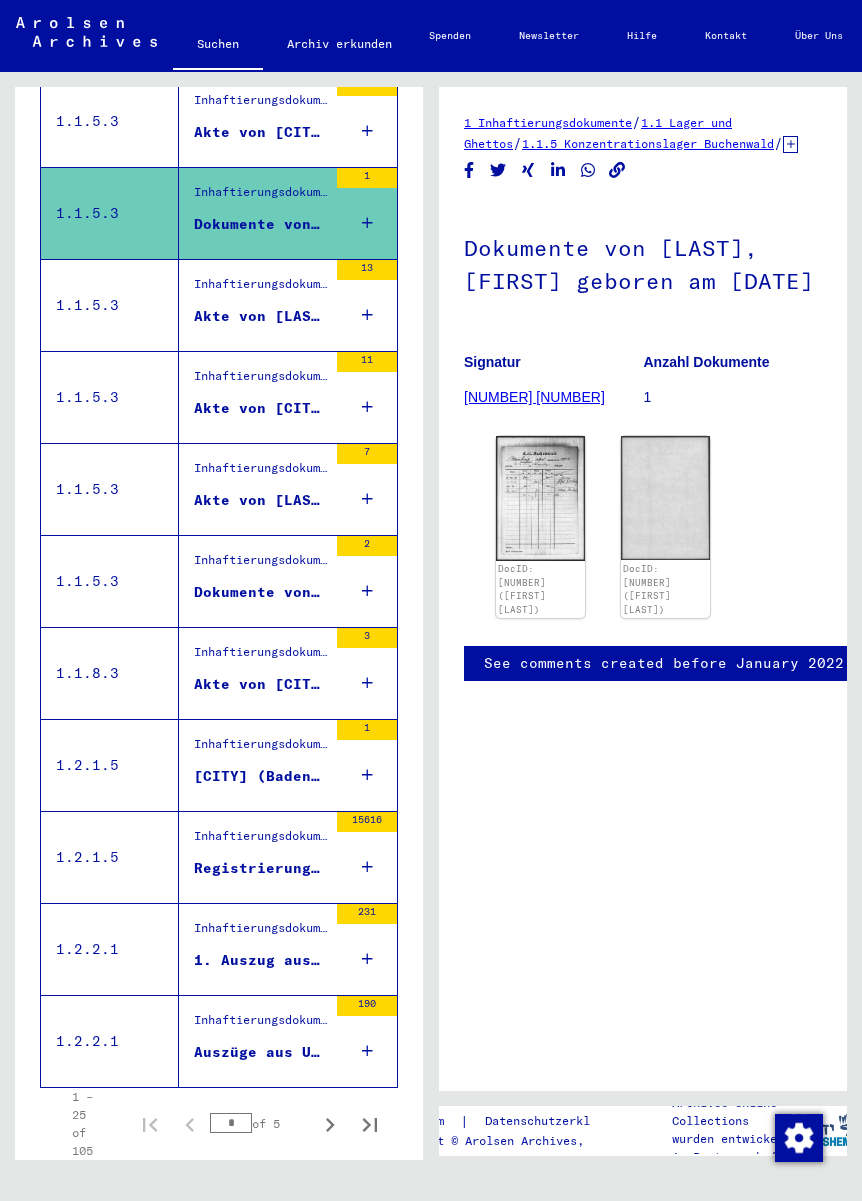 click 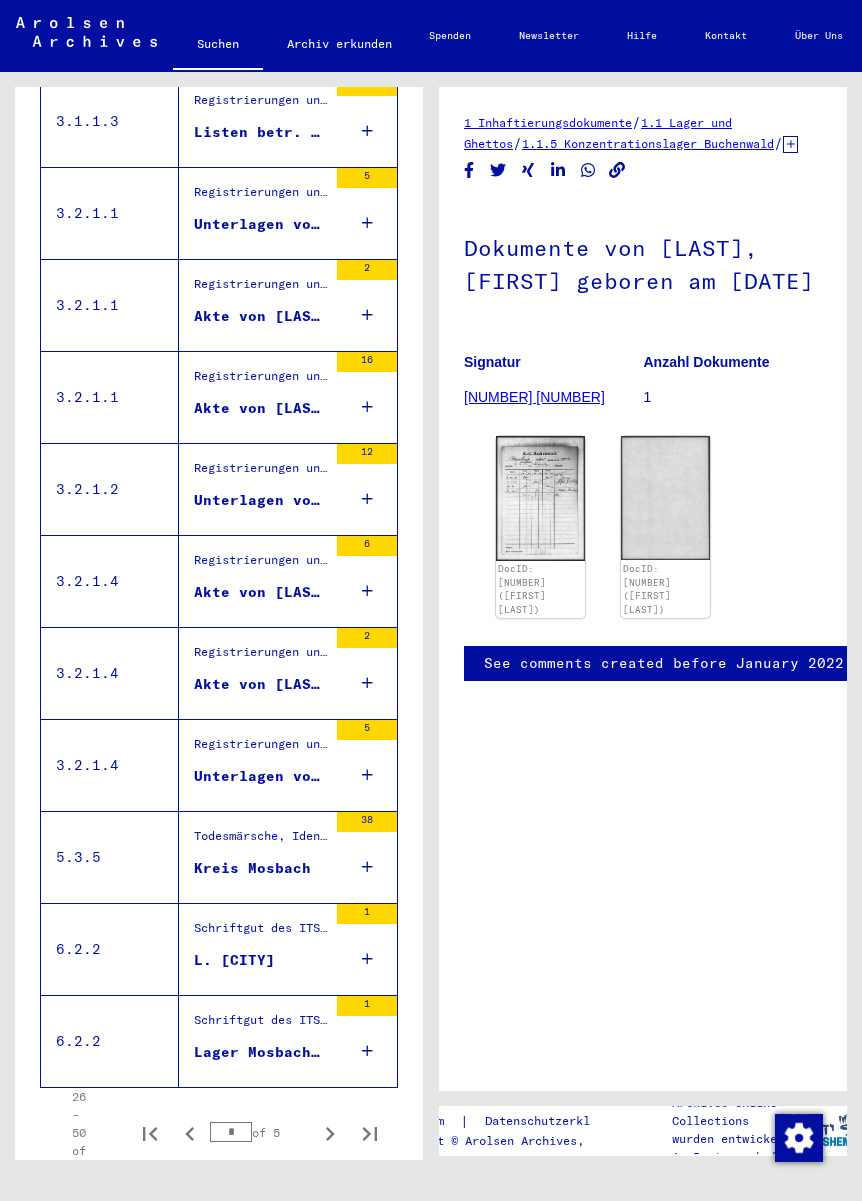 click at bounding box center [330, 1133] 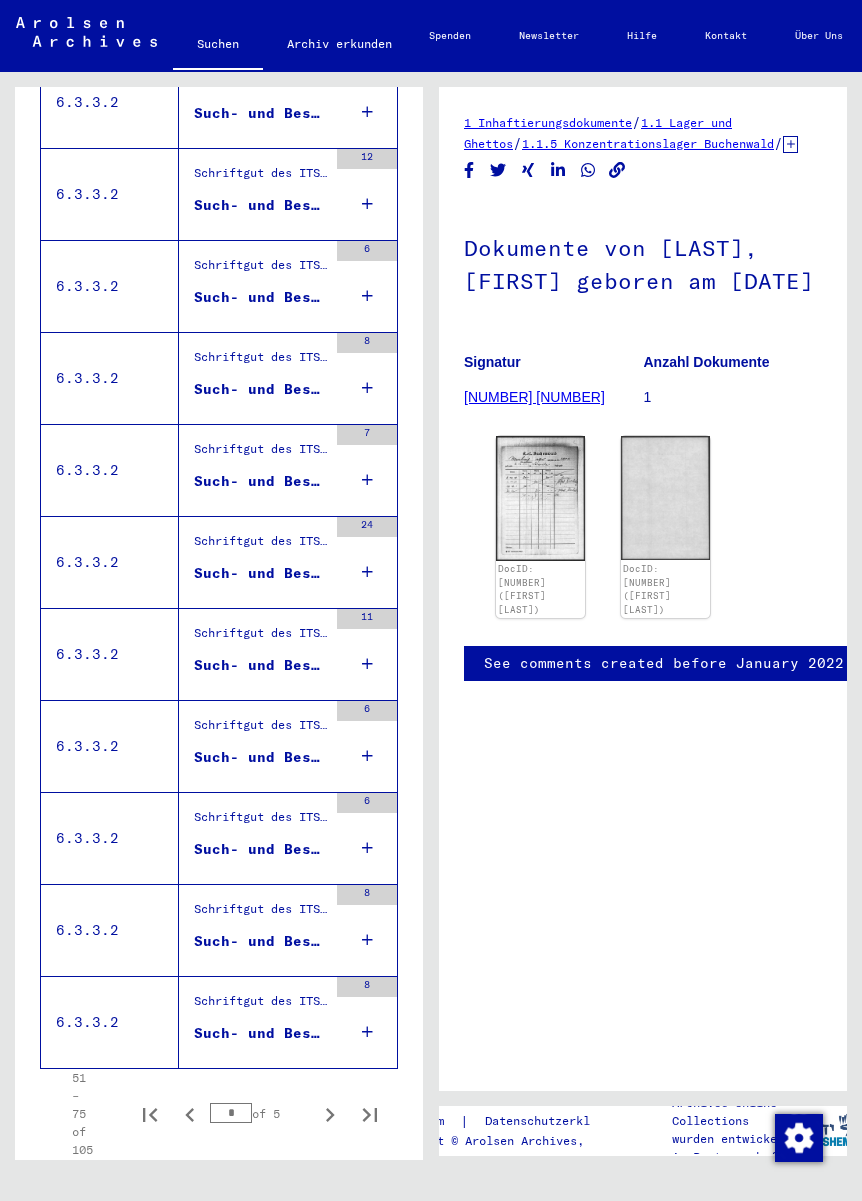scroll, scrollTop: 1745, scrollLeft: 0, axis: vertical 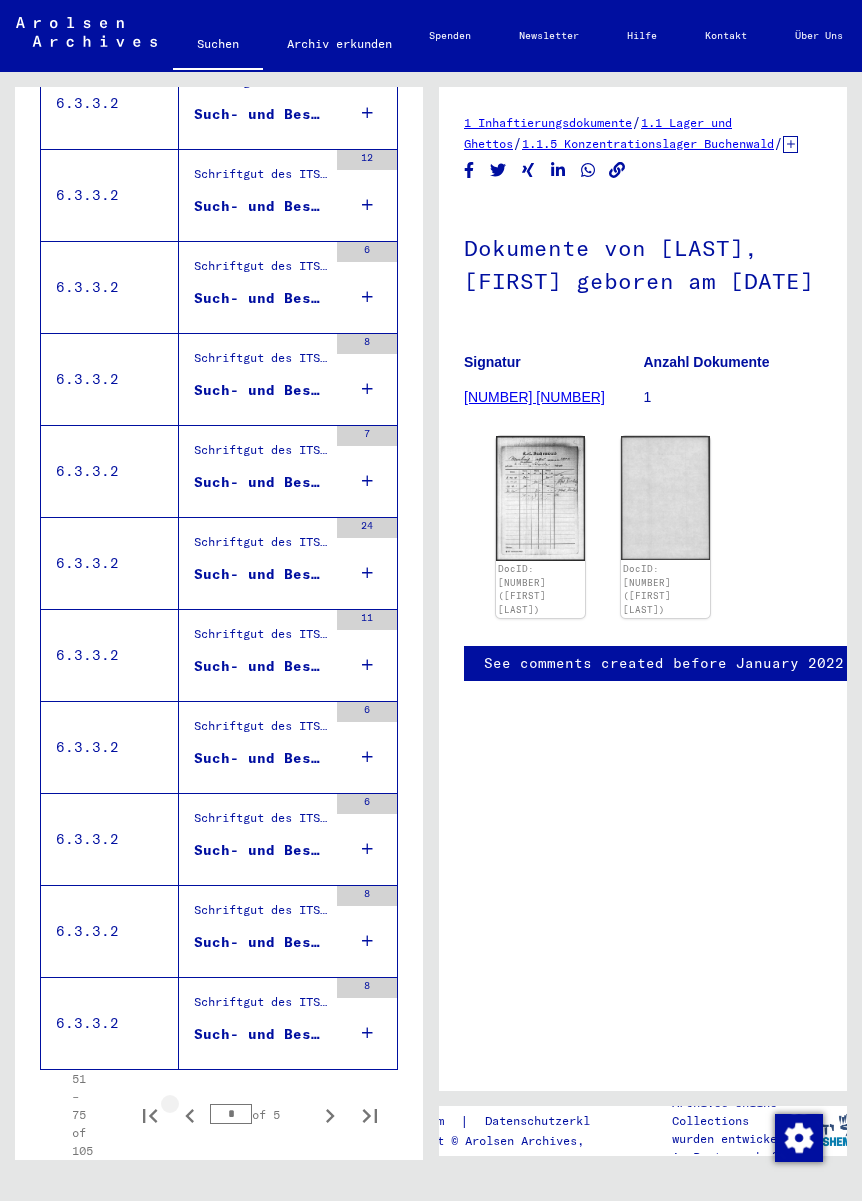 click 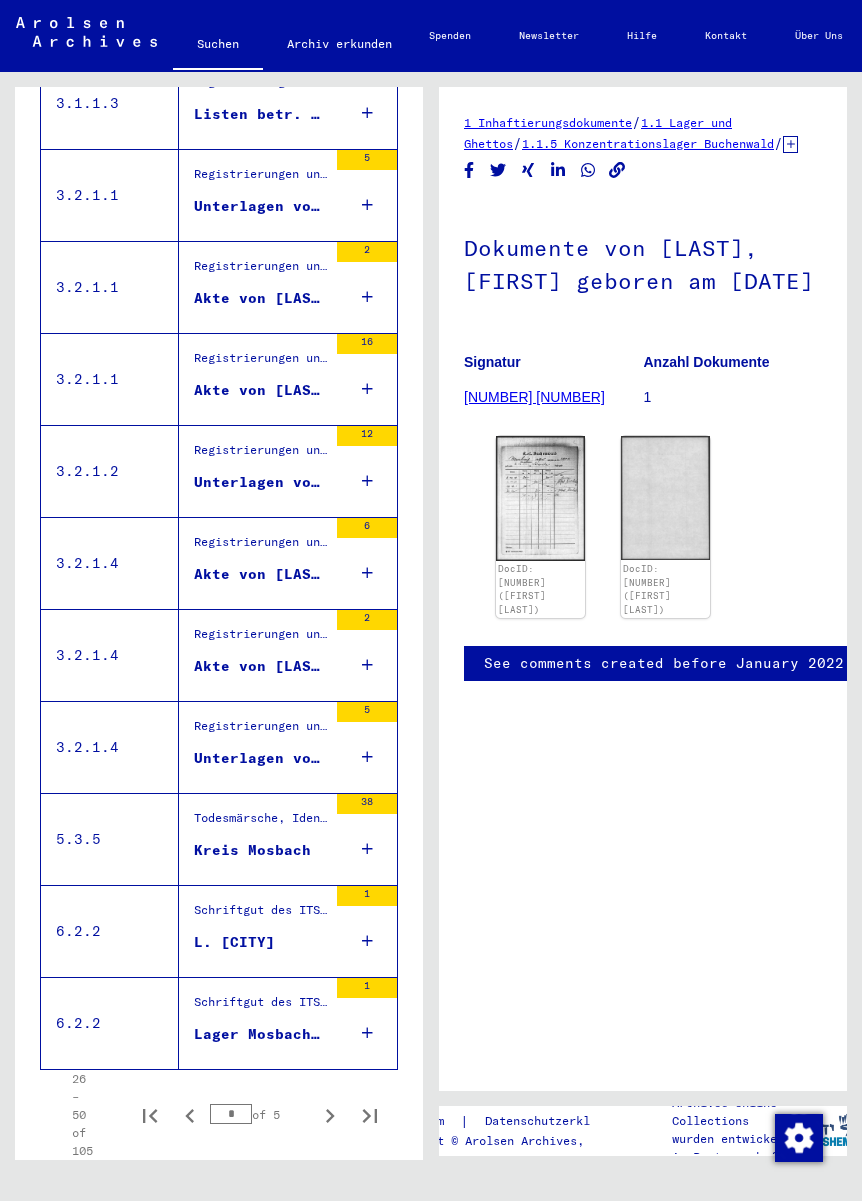 click on "6.2.2" at bounding box center [110, 1023] 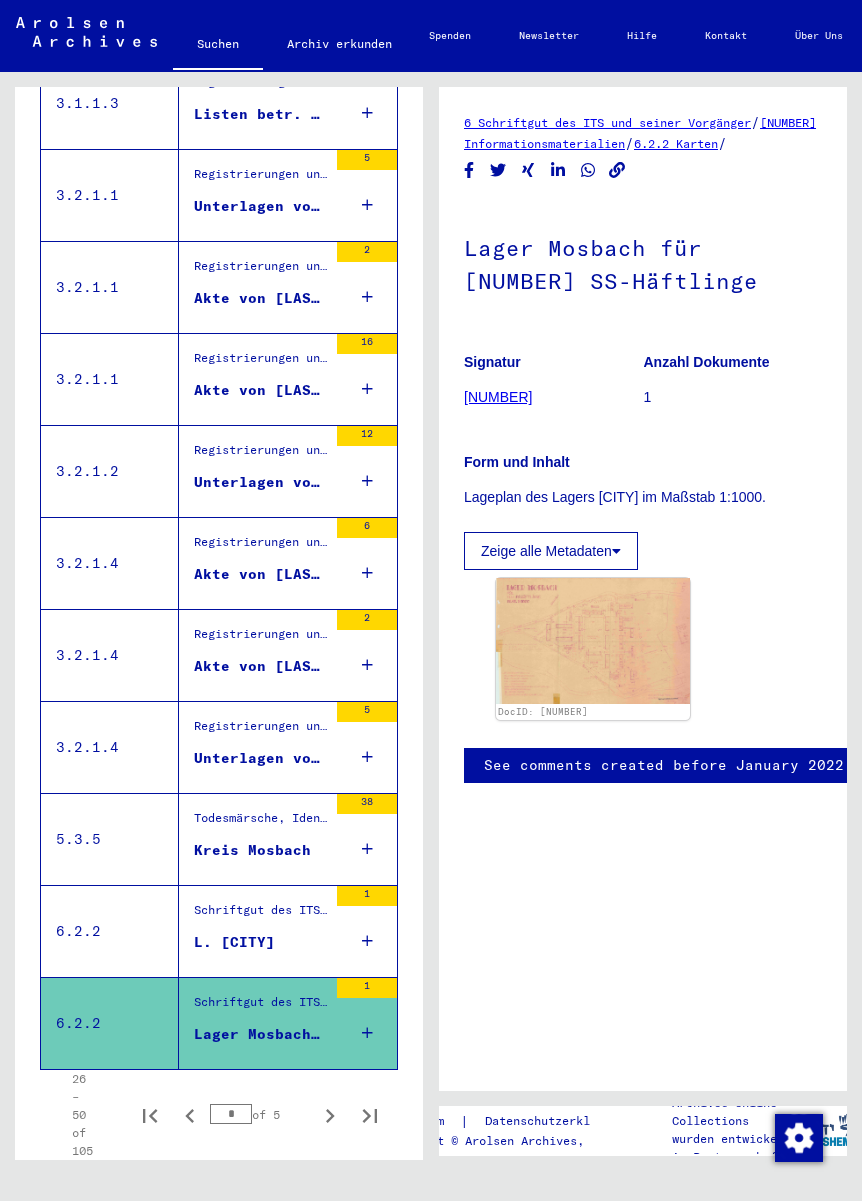 click on "Nach Themen oder Namen suchen ******* close Suche Archival tree units Personen 12462 Datensätze gefunden Filter Nachname Vorname Geburtsname Geburt Geburtsdatum Prisoner # [LAST] [FIRST] 08/09/1909 [LAST] [FIRST] MOSBACH 09/03/1944 [LAST] [LAST] [FIRST] MOSBACH 09/03/1944 [LAST] [FIRST] MOSBACH 09/03/1944 [LAST] [FIRST] MOSBACH 09/03/1944 Alle Ergebnisse anzeigen Signature Nachname Vorname Geburtsname Geburt Geburtsdatum Prisoner # Vater (Adoptivvater) Mutter (Adoptivmutter) Religion Nationalität Beruf Haftstätte Sterbedatum Letzter Wohnort Letzter Wohnort (Land) Haftstätte Letzter Wohnort (Provinz) Letzter Wohnort (Ort) Letzter Wohnort (Stadtteil) Letzter Wohnort (Straße) Letzter Wohnort (Hausnummer) 2.1.1.2 - Nationalität/Herkunft der aufgeführten Personen: Unbekannt [LAST] [FIRST] 08/09/1909 [LAST] [FIRST] MOSBACH 09/03/1944 3.1.1.1 - DP 2 Karten der Stadt [CITY] 27" 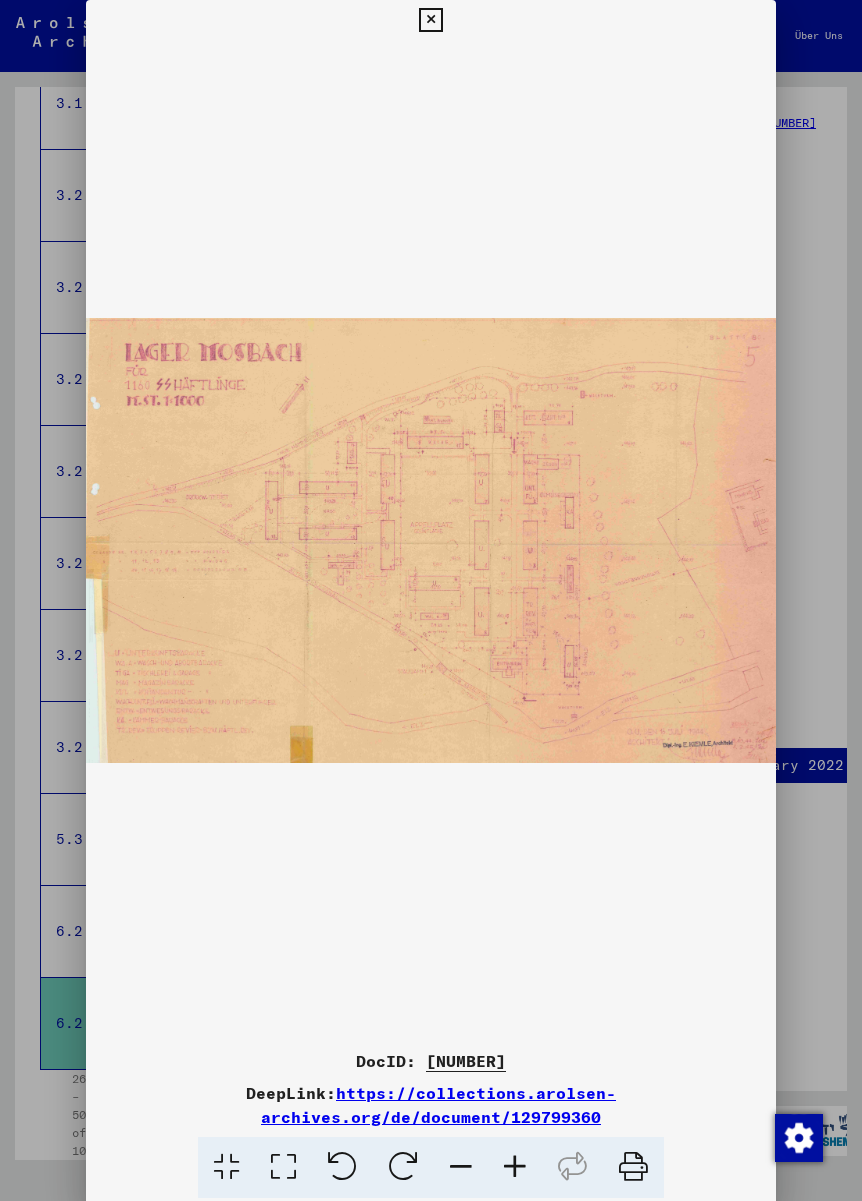 click at bounding box center (430, 20) 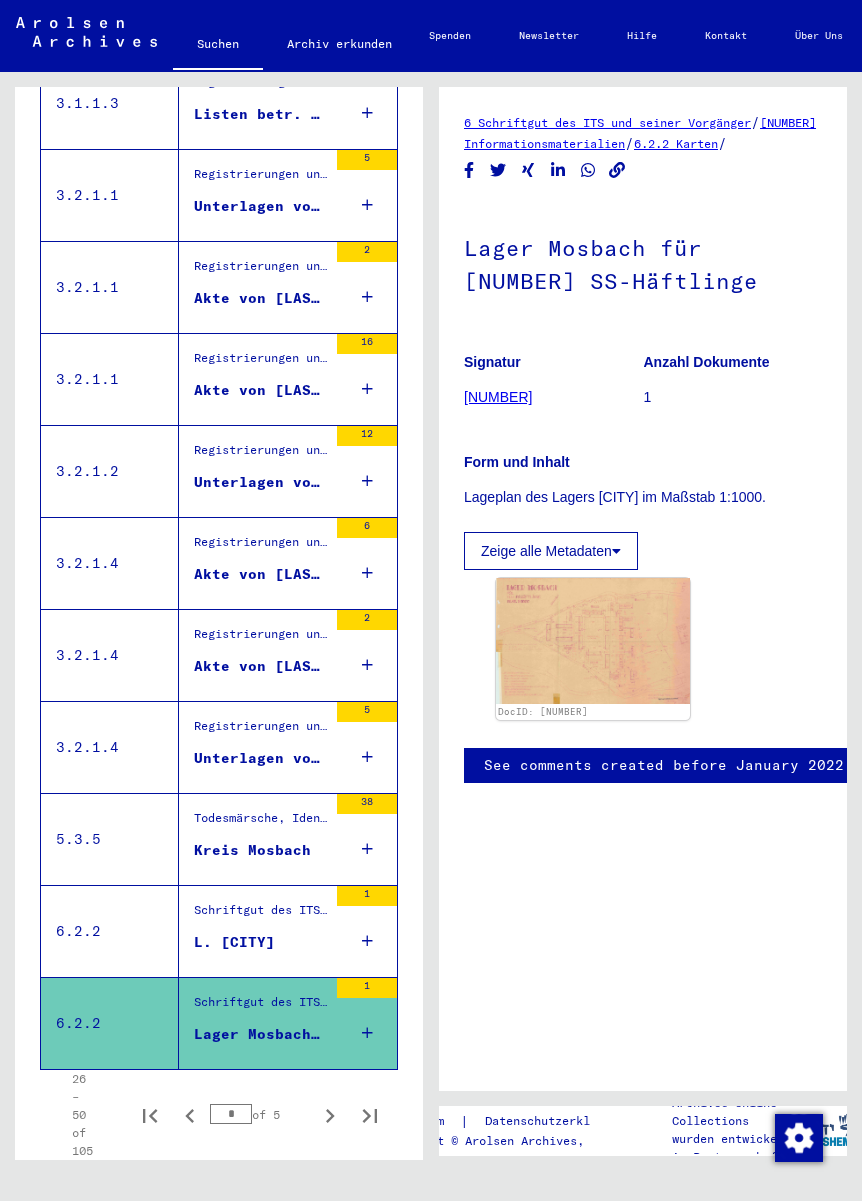 scroll, scrollTop: 39, scrollLeft: 0, axis: vertical 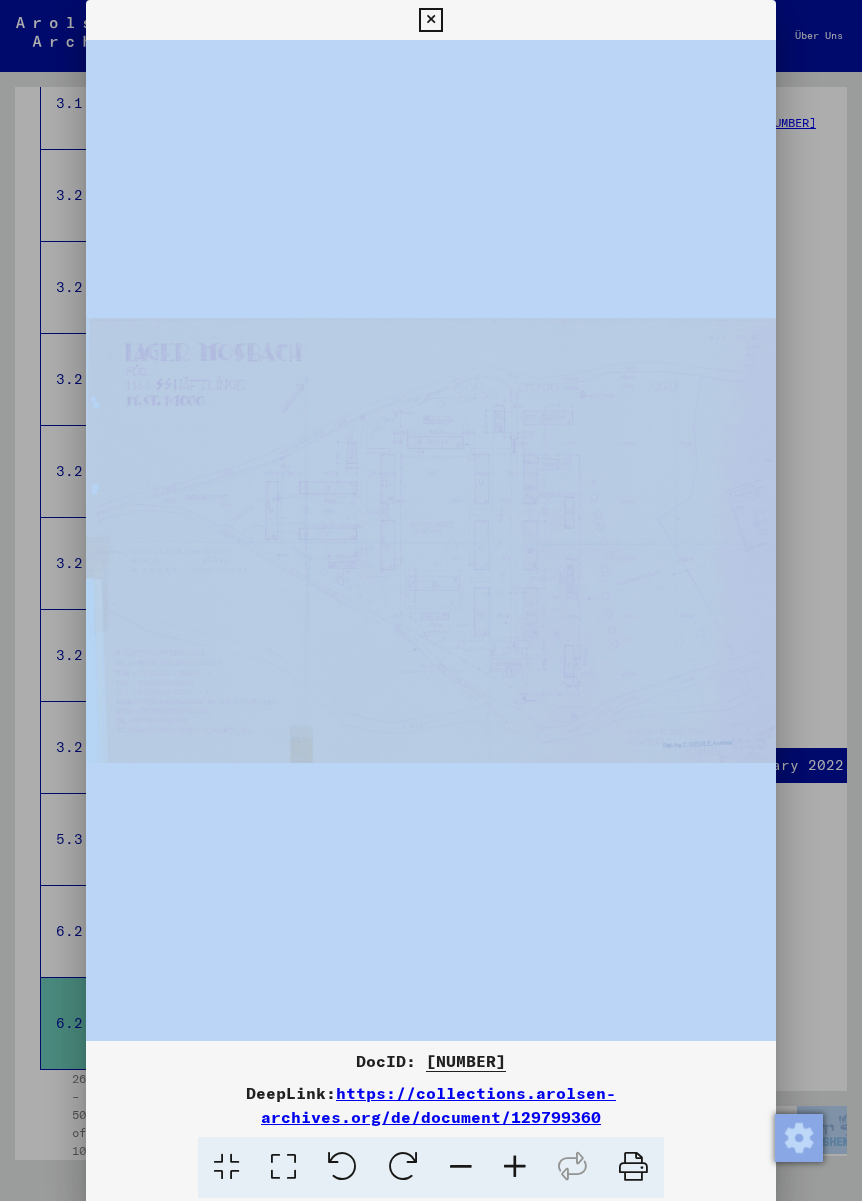 click at bounding box center (431, 540) 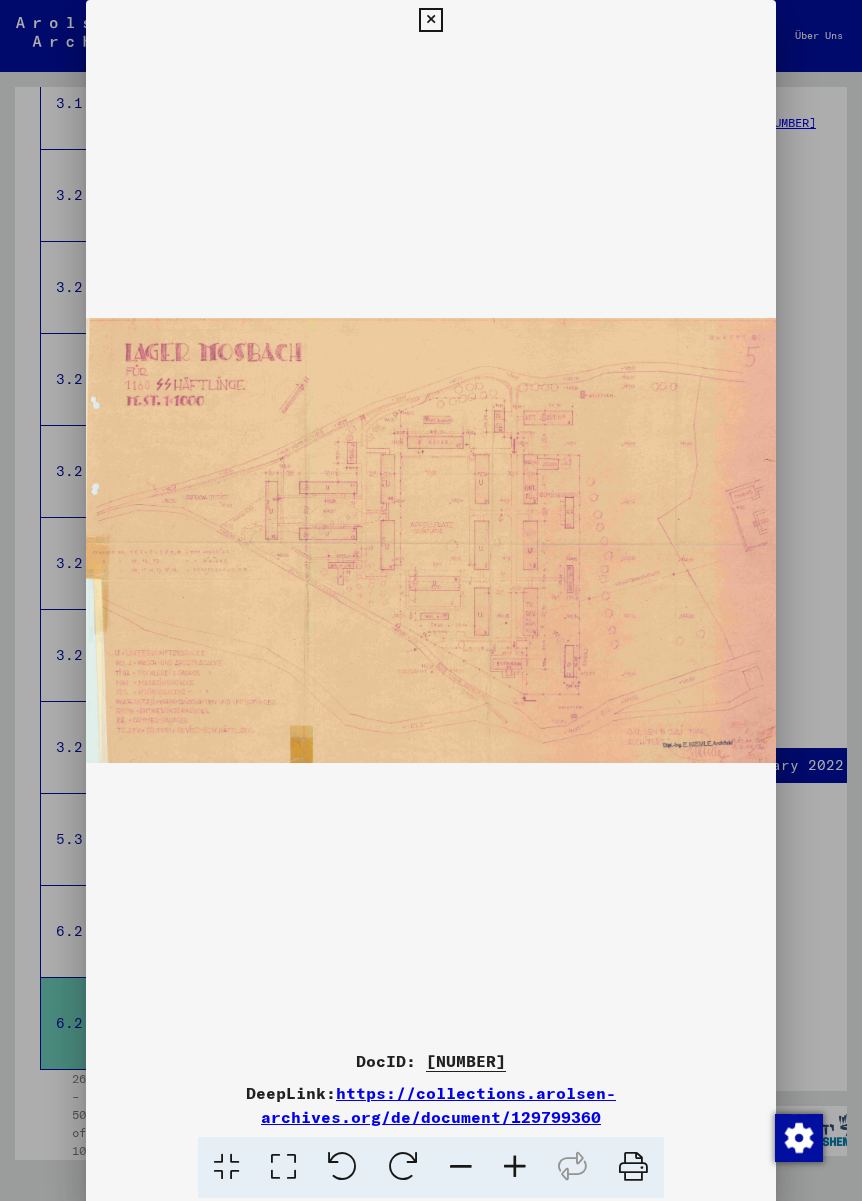 click at bounding box center [430, 20] 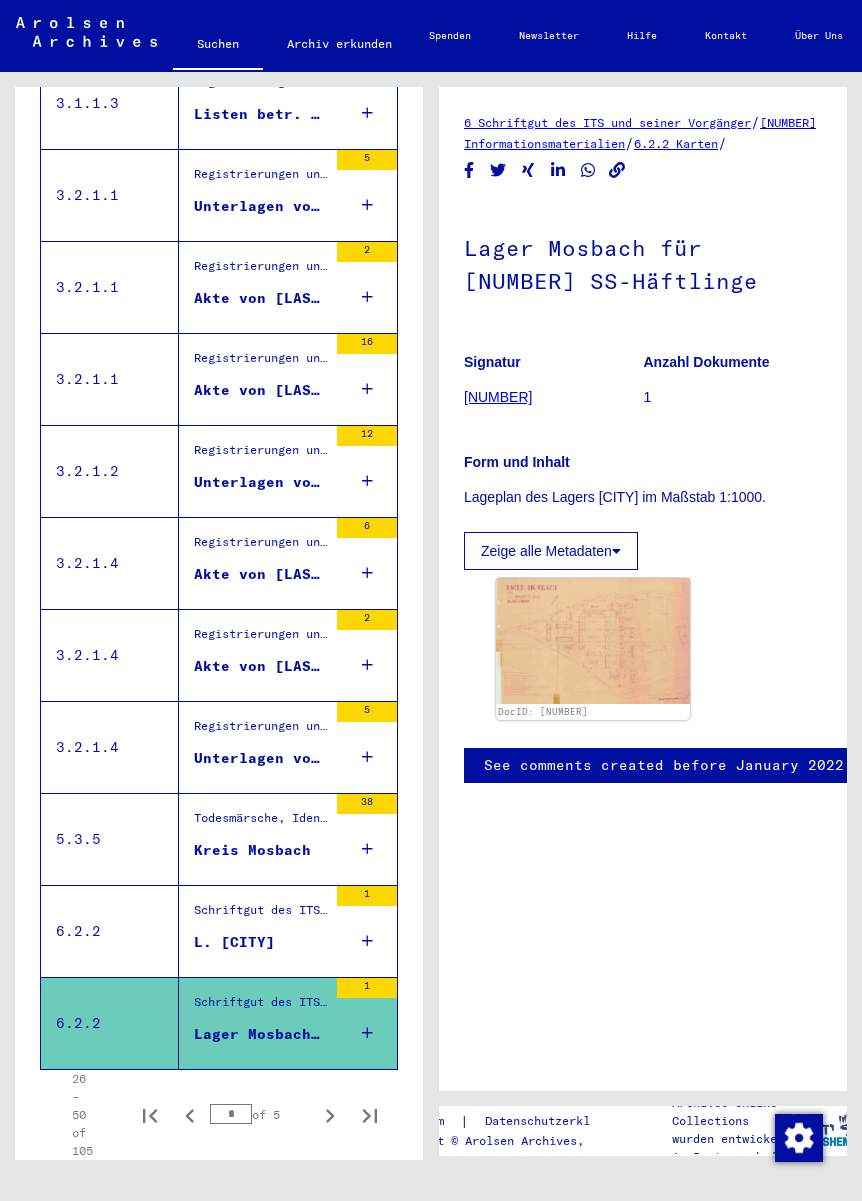 click on "6.2.2" at bounding box center [110, 931] 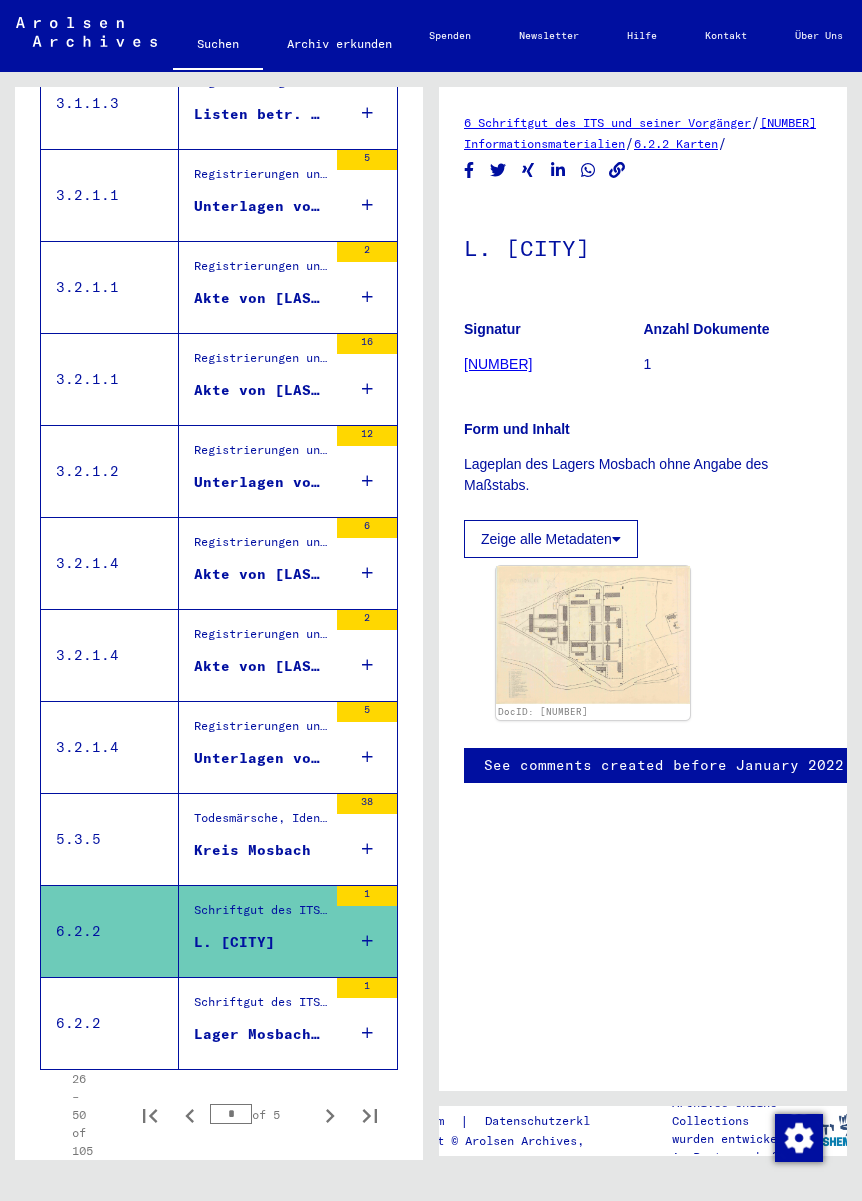 click 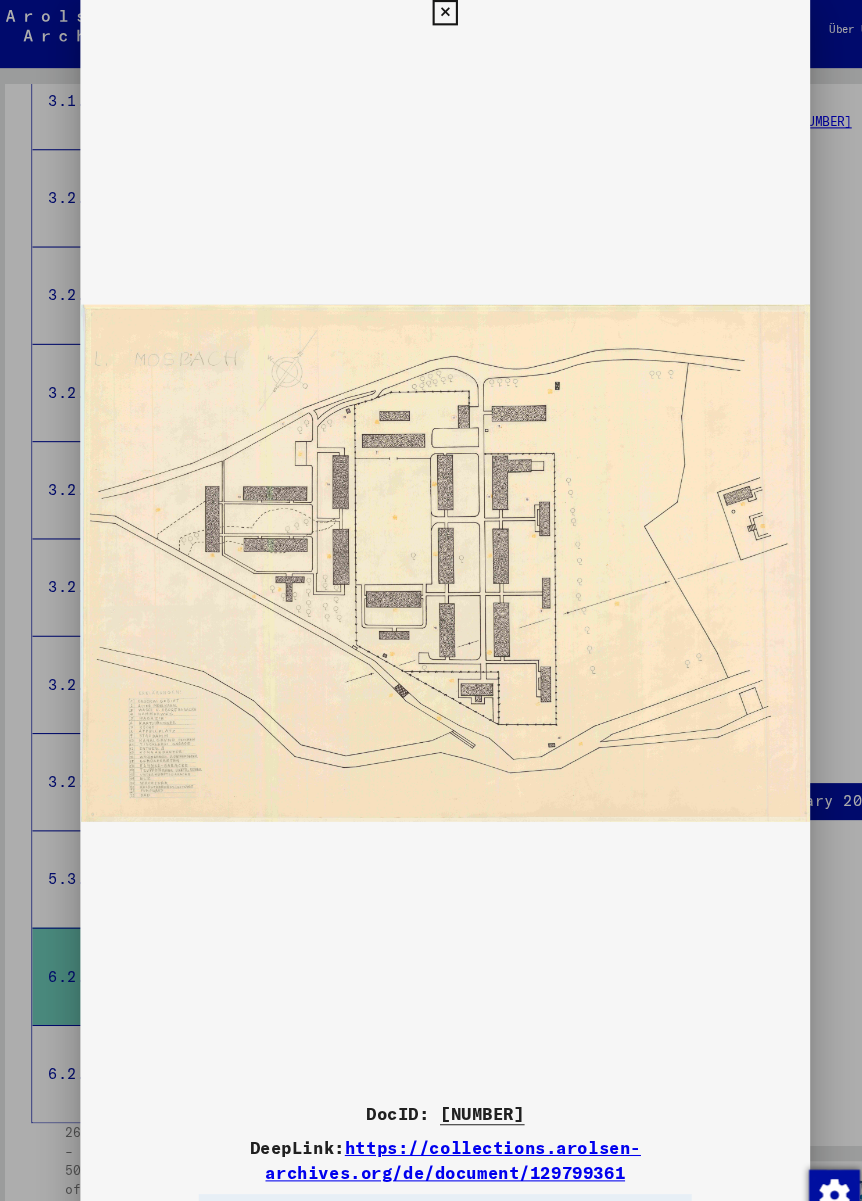 click at bounding box center [430, 20] 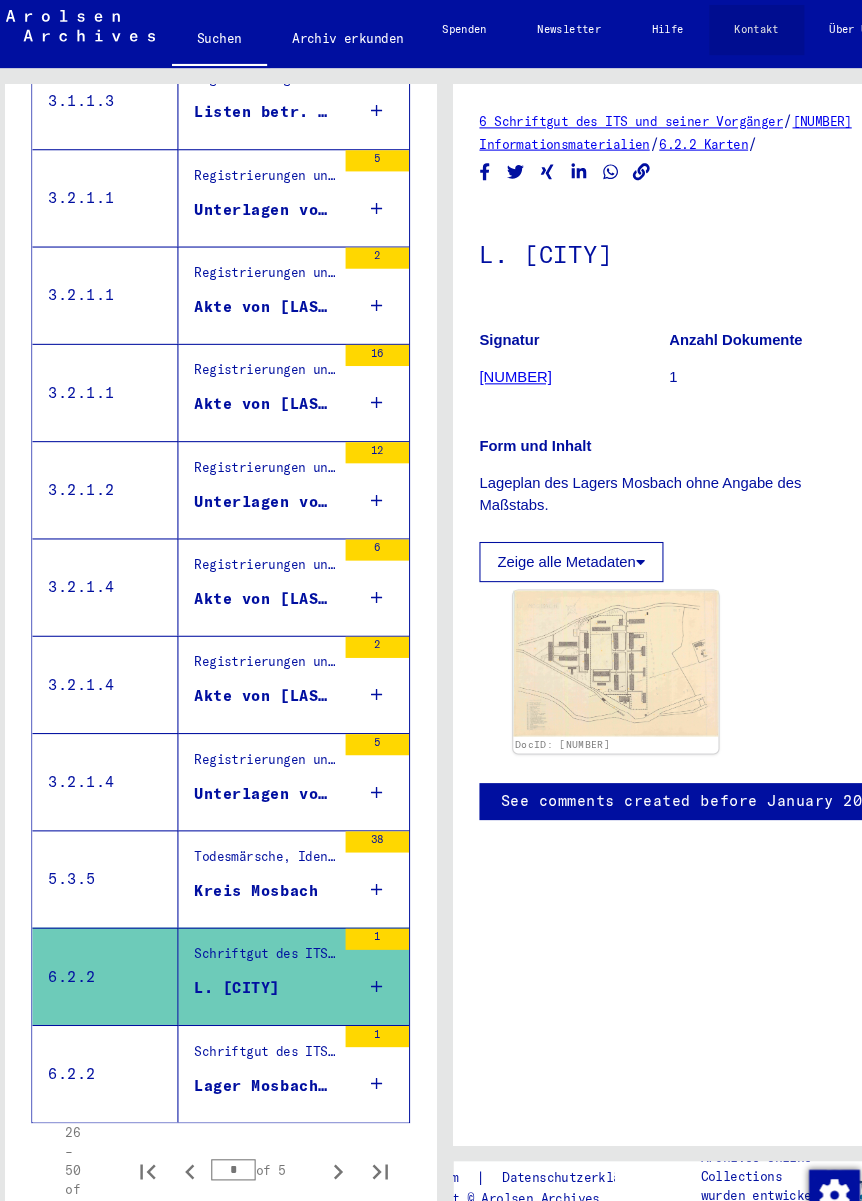 click on "Kontakt" 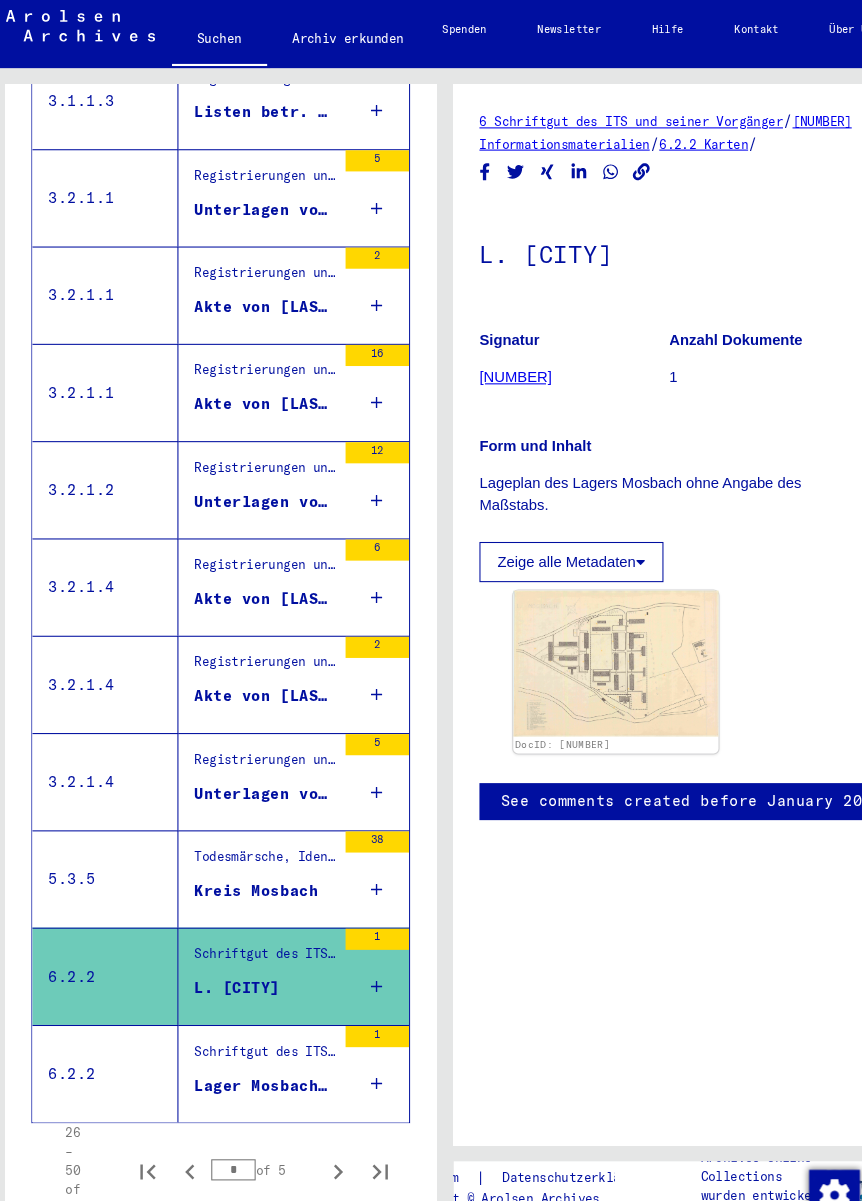 click on "5.3.5" at bounding box center (110, 839) 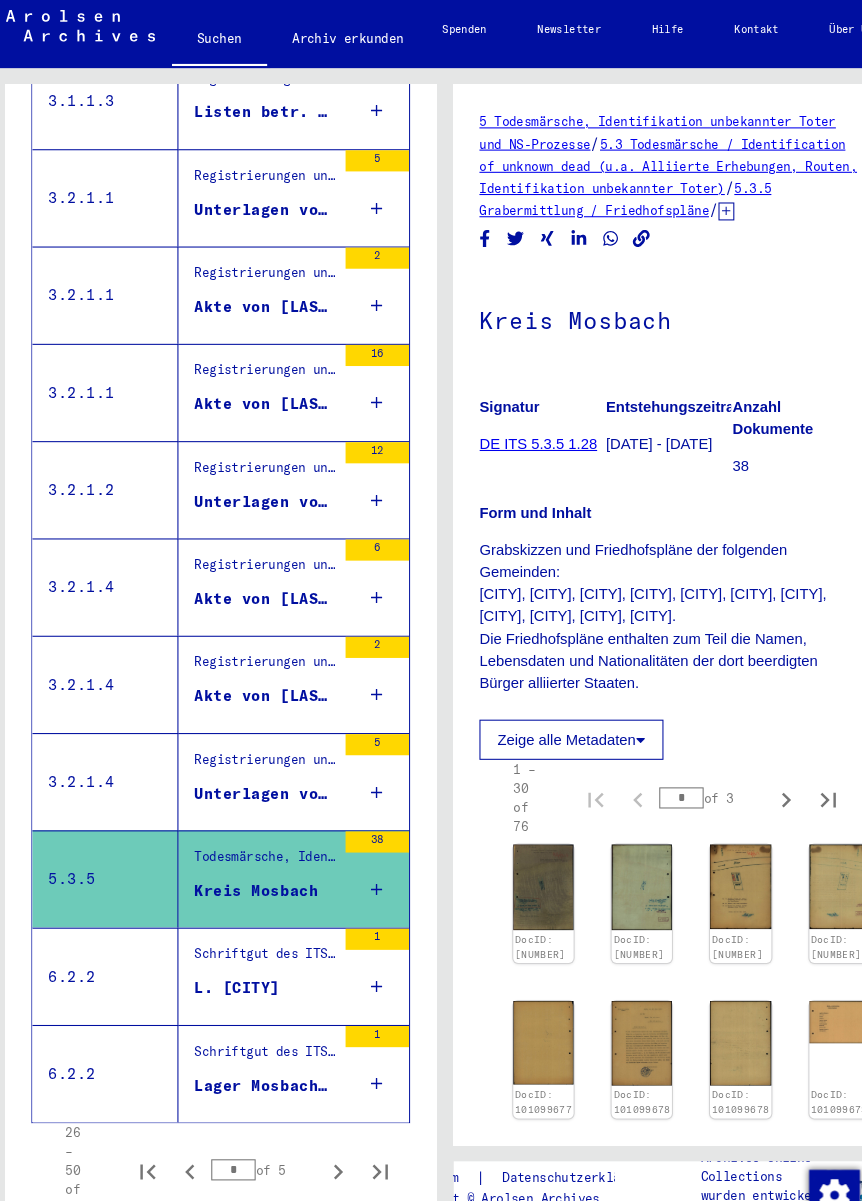 click on "3.2.1.4" at bounding box center [110, 747] 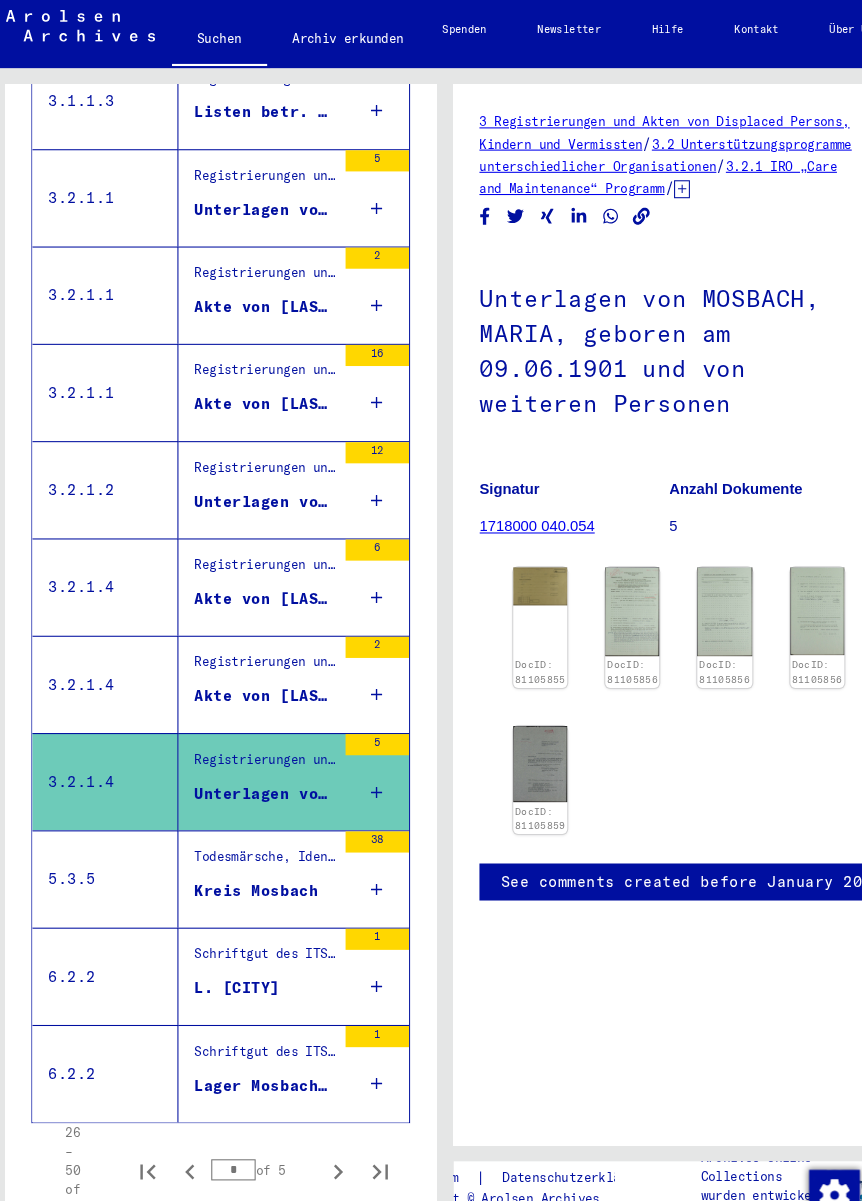 click 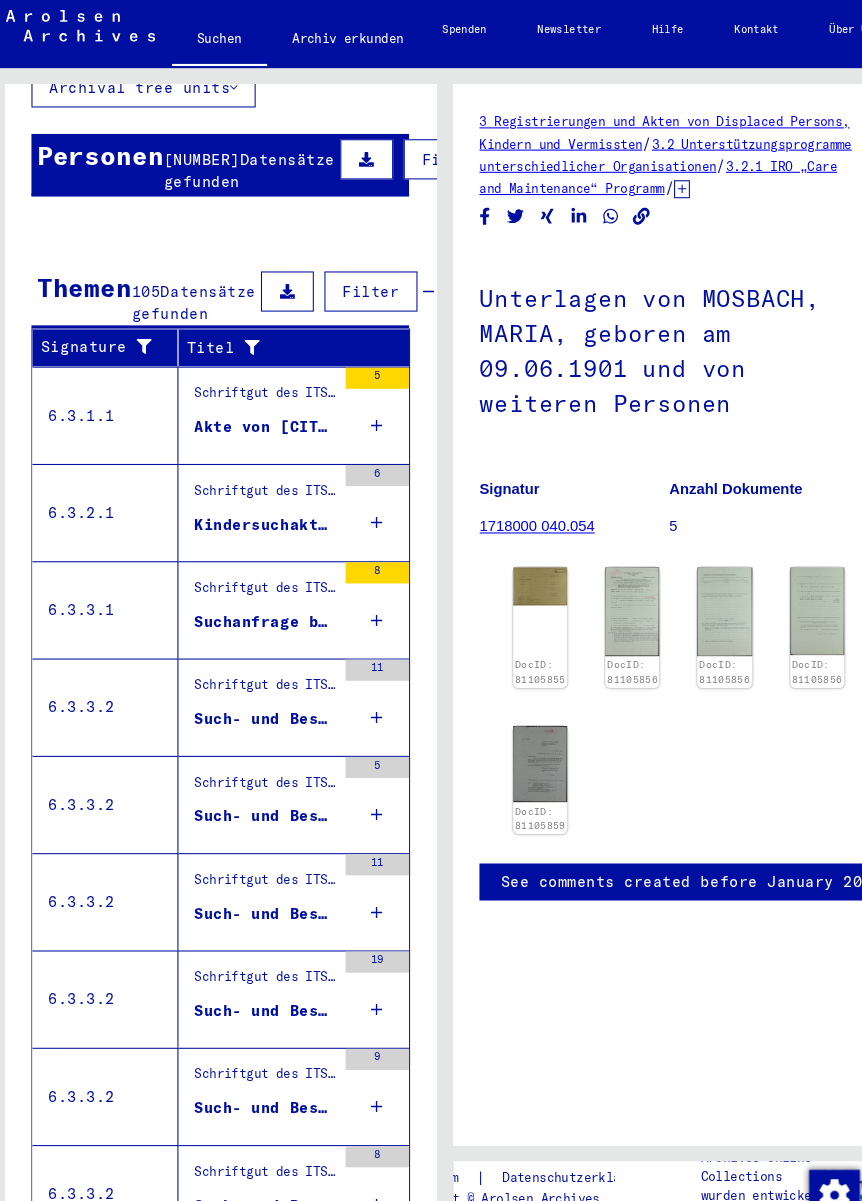 scroll, scrollTop: 170, scrollLeft: 0, axis: vertical 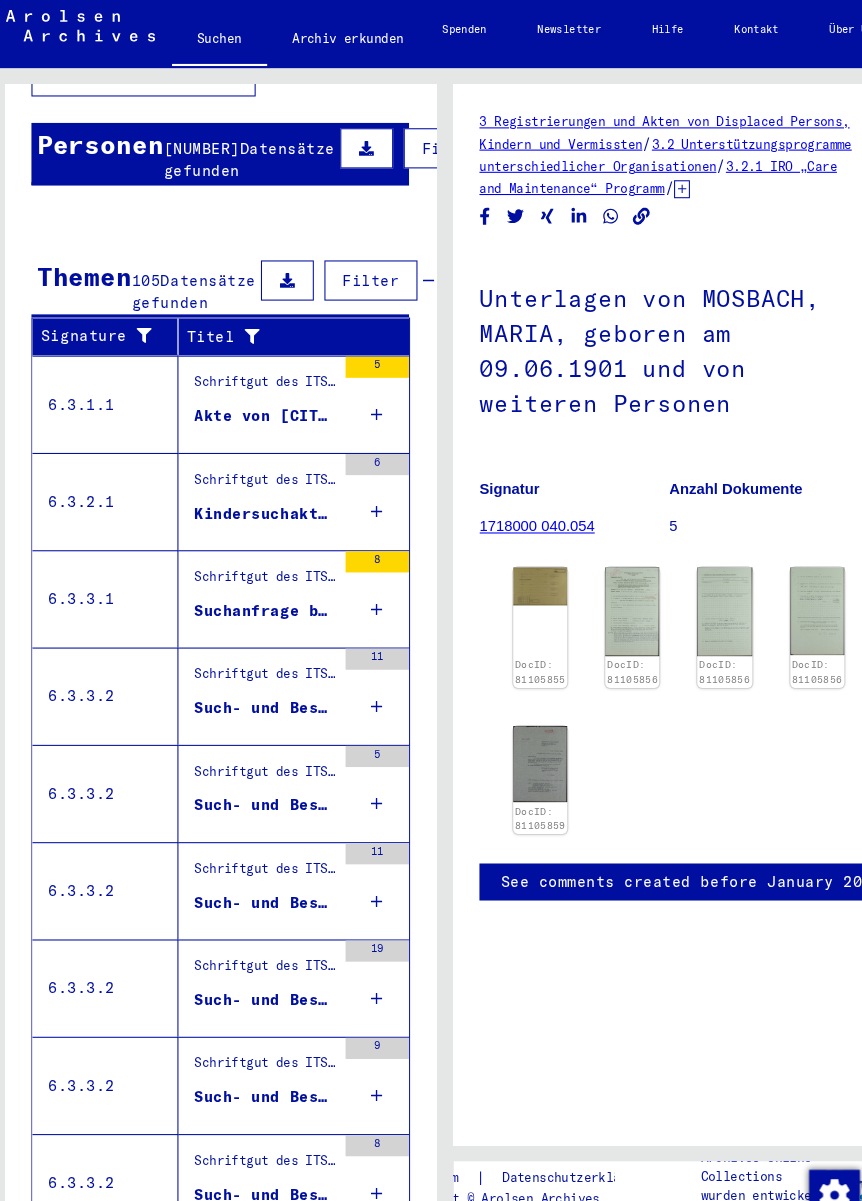 click on "6.3.3.1" at bounding box center (110, 574) 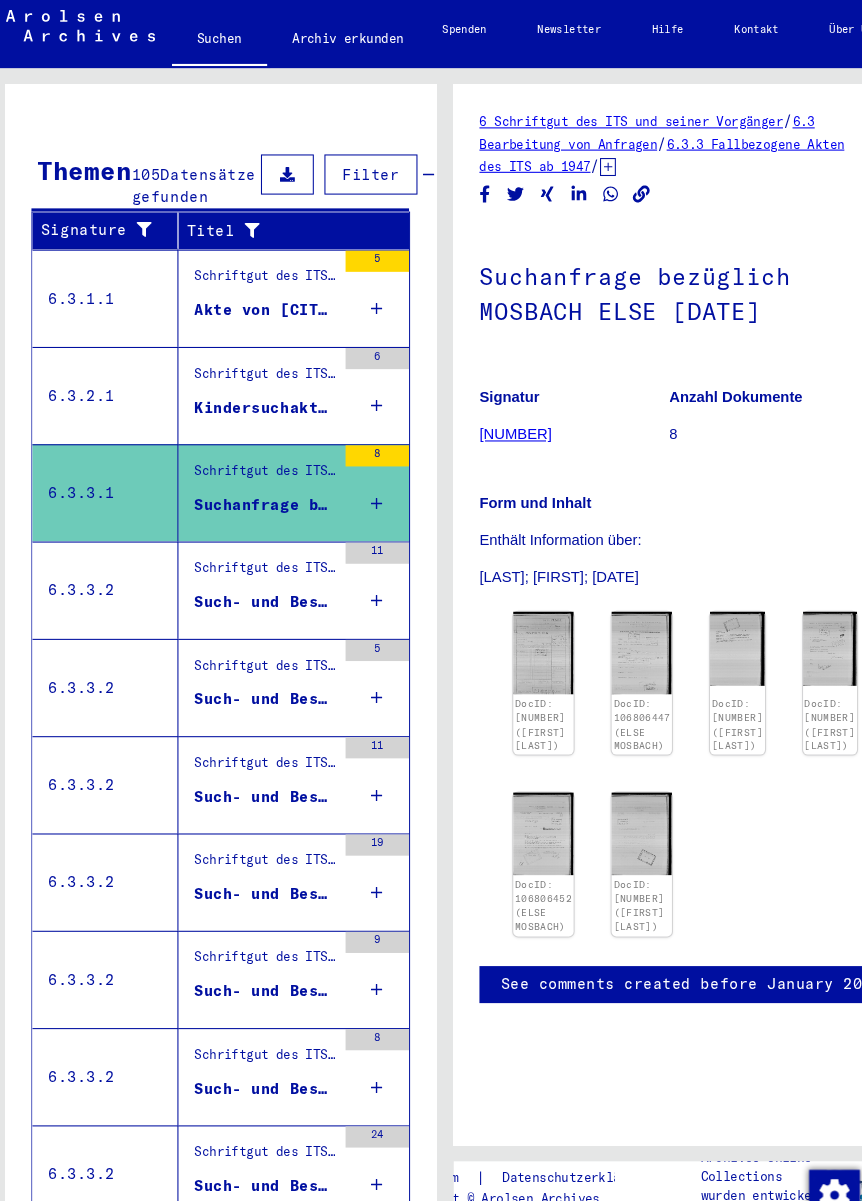 scroll, scrollTop: 284, scrollLeft: 0, axis: vertical 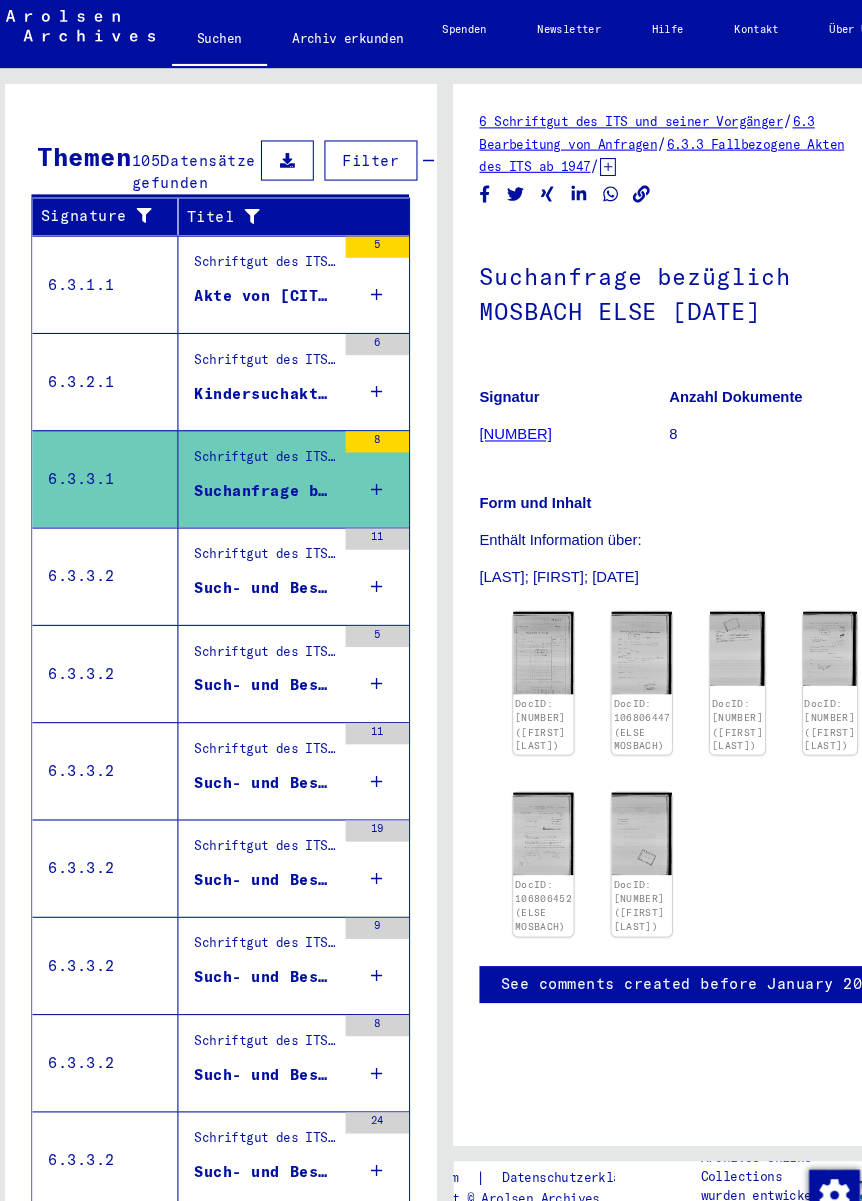 click on "6.3.3.2" at bounding box center (110, 736) 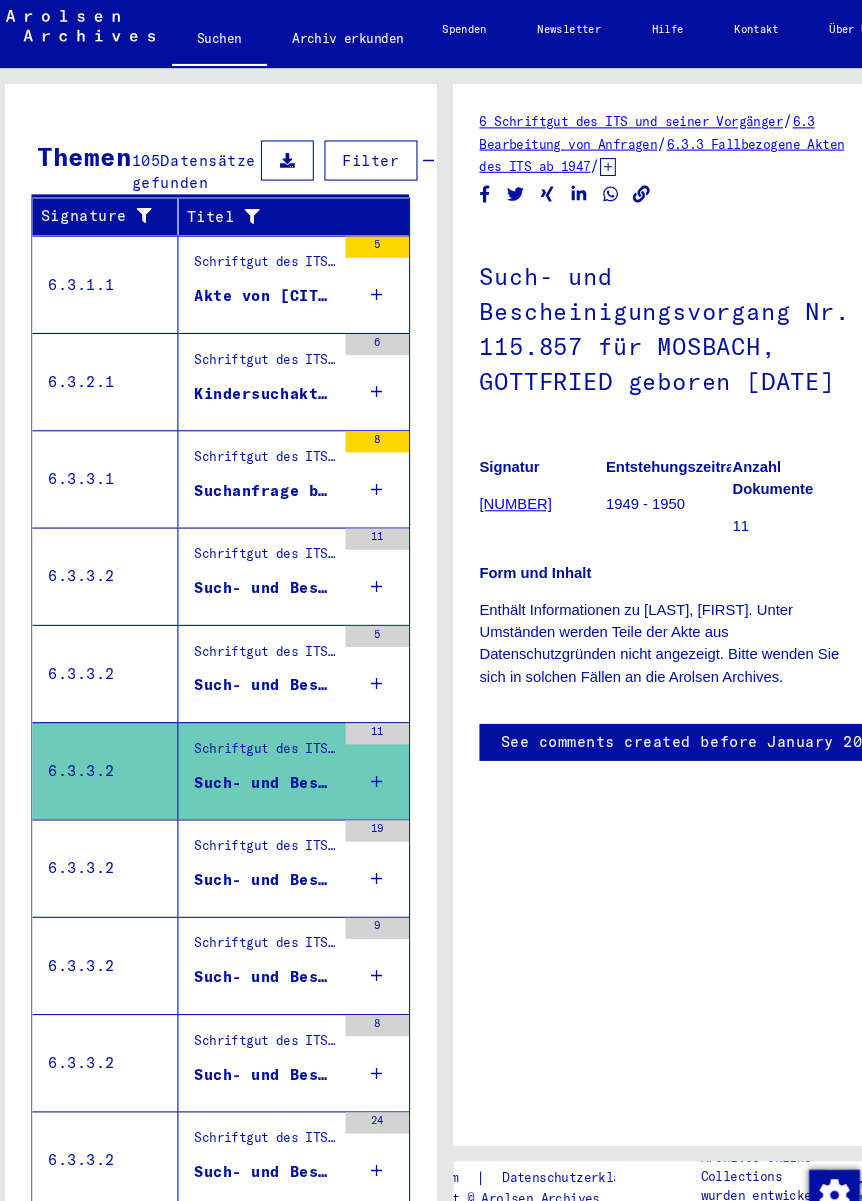 click on "6.3.3.2" at bounding box center [110, 1012] 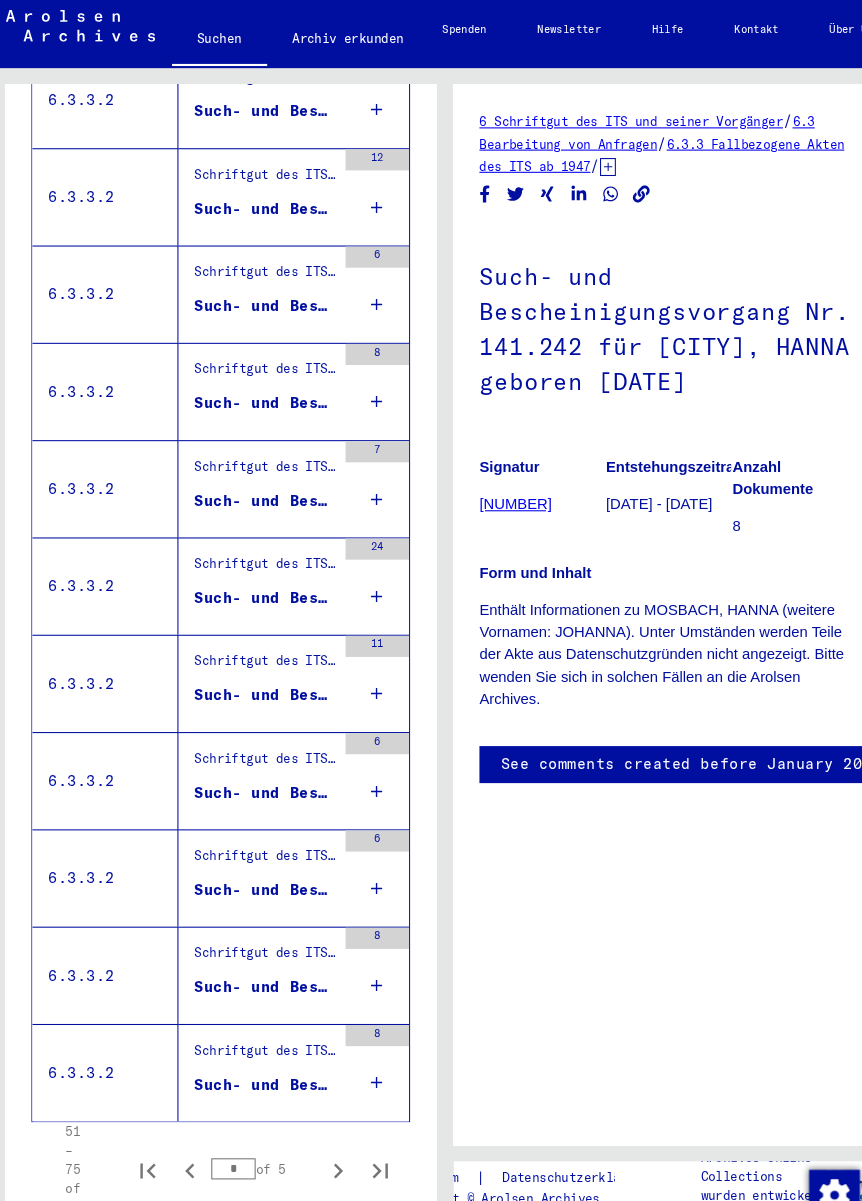 scroll, scrollTop: 1745, scrollLeft: 0, axis: vertical 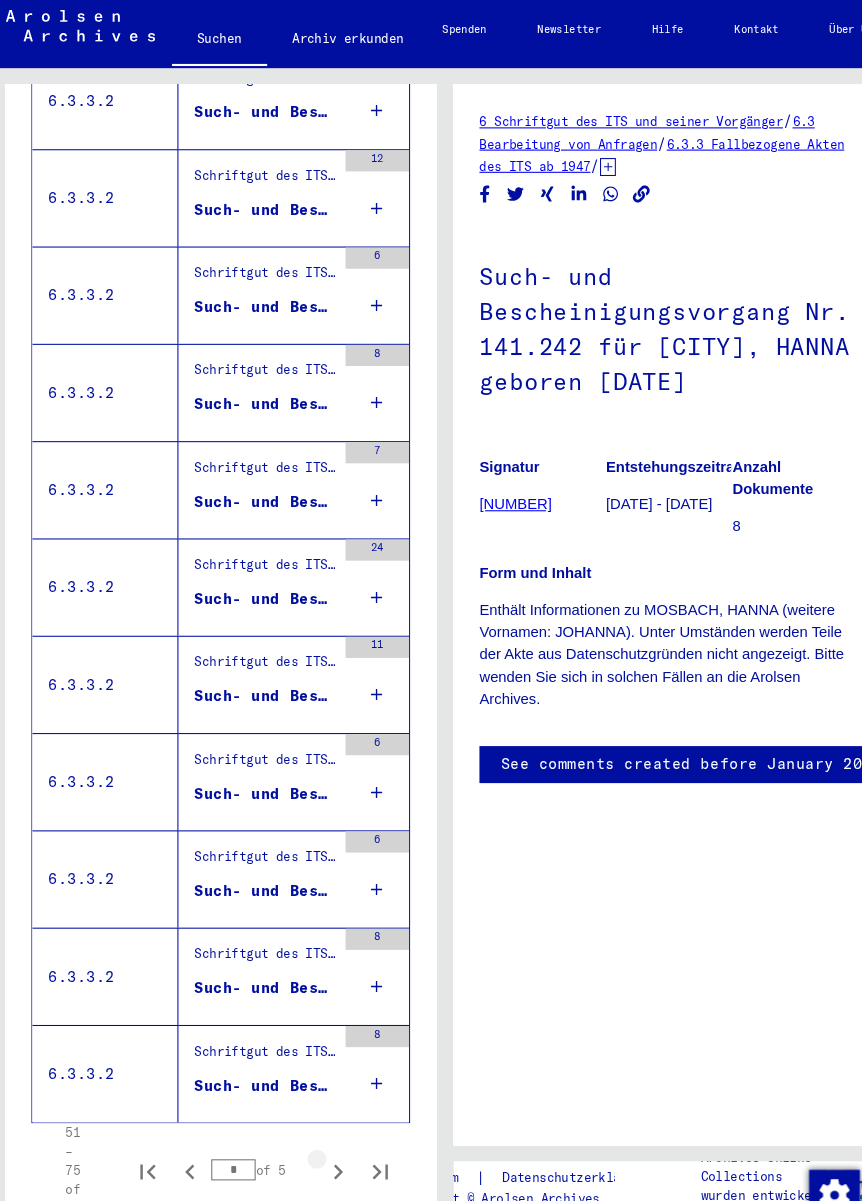 click 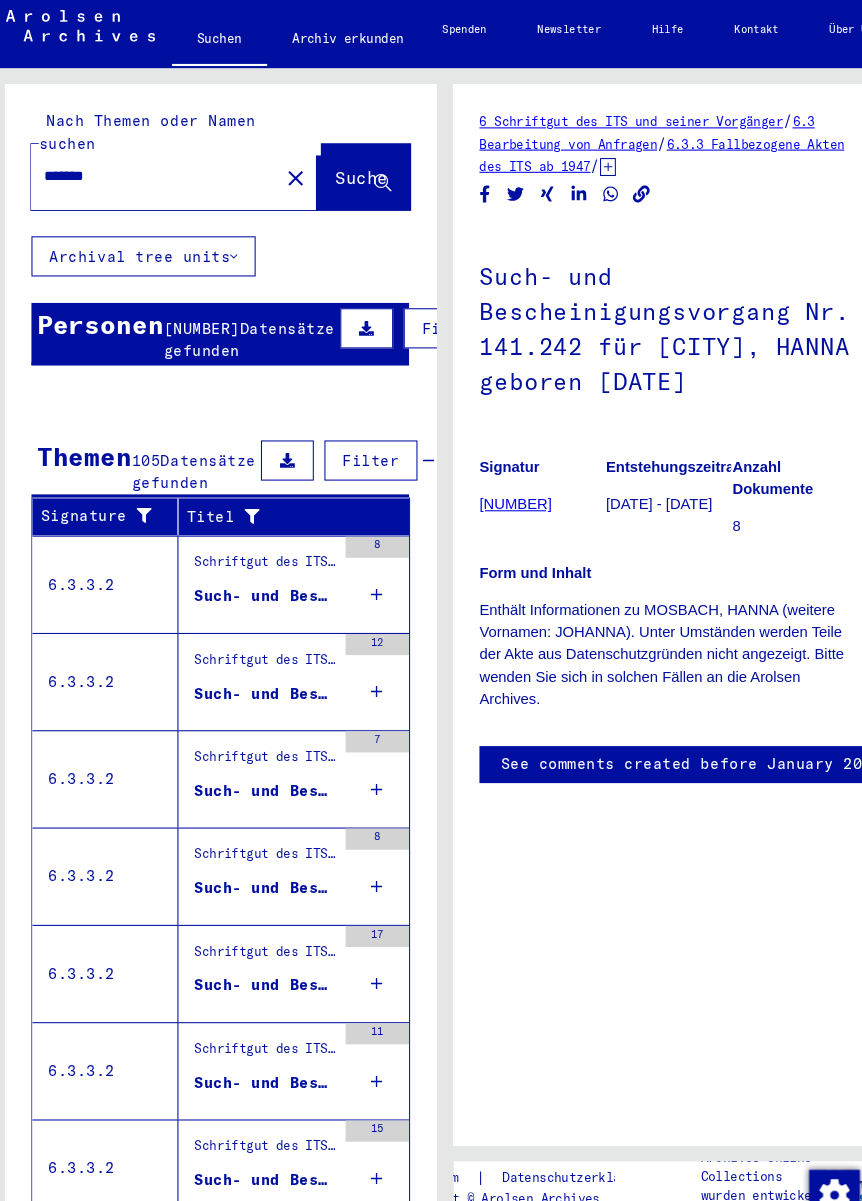scroll, scrollTop: 0, scrollLeft: 0, axis: both 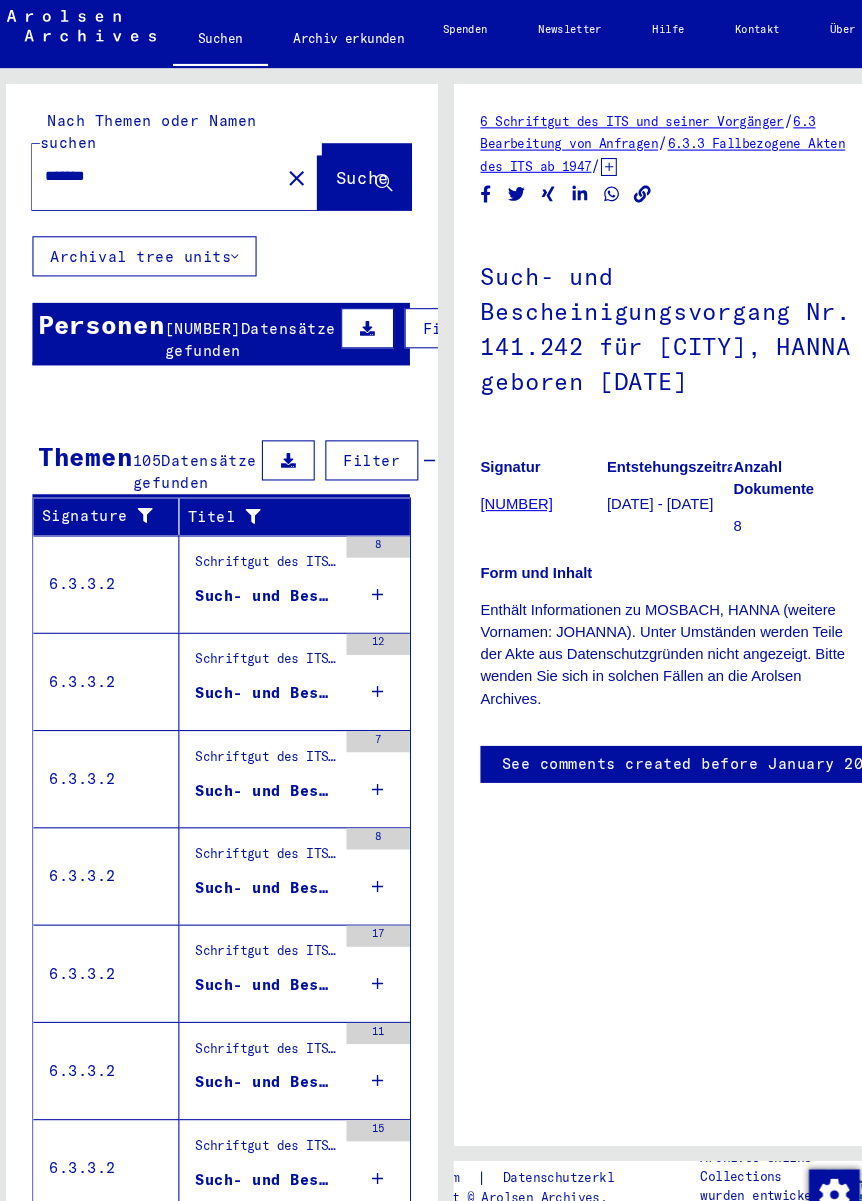 click on "*******" at bounding box center [157, 174] 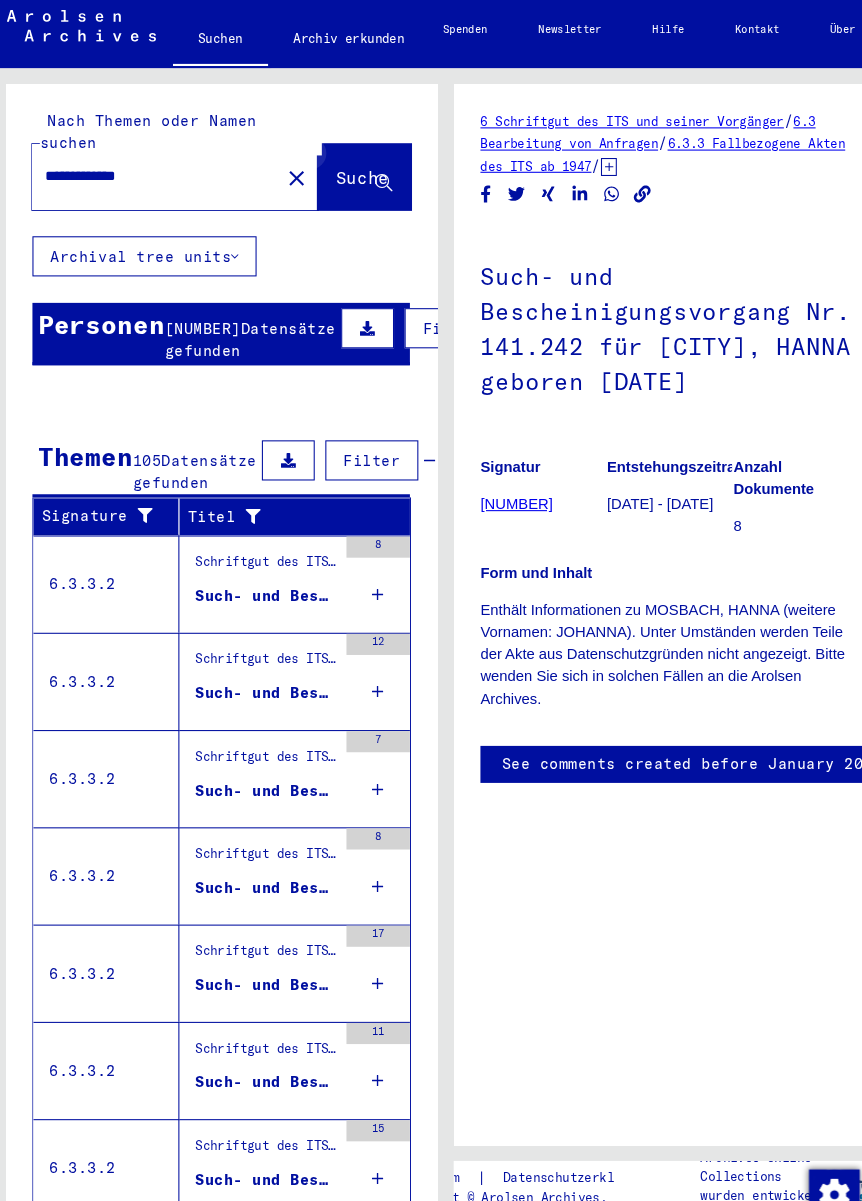 type on "**********" 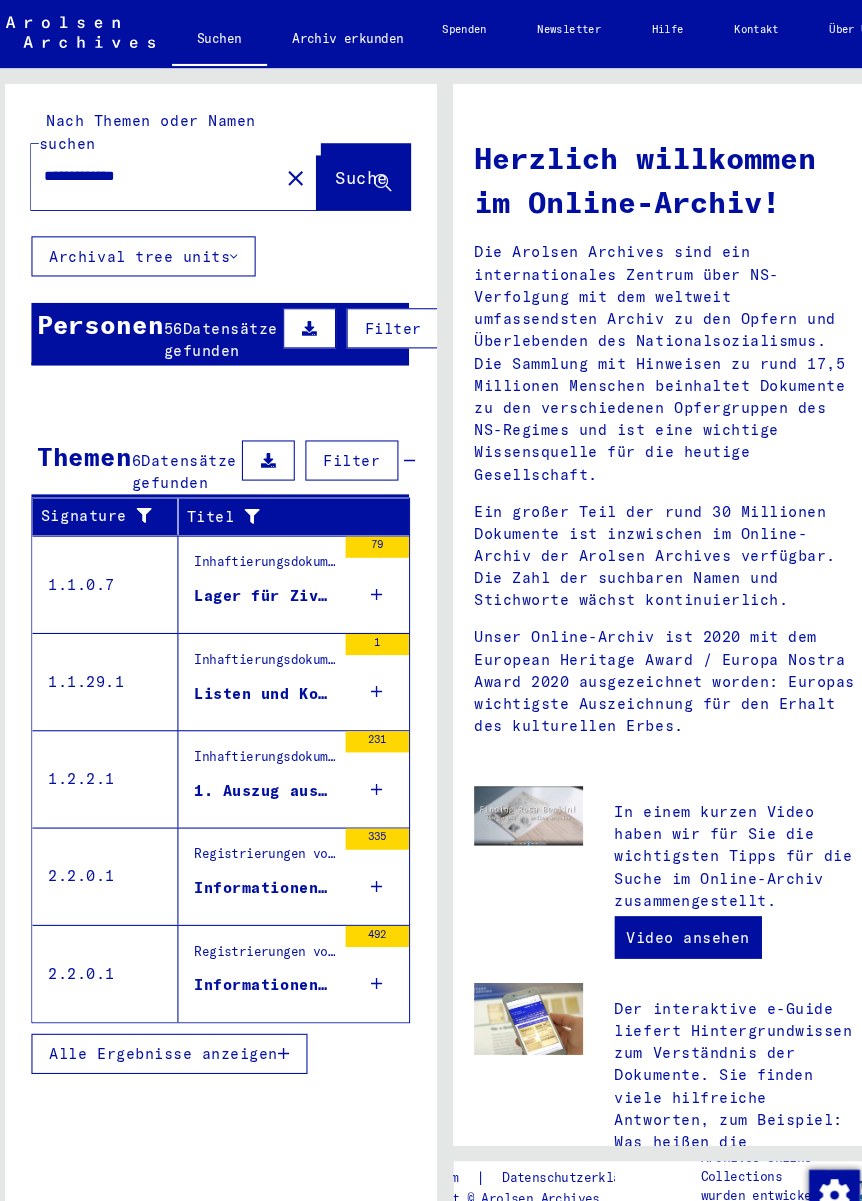 click on "Lazzaro" at bounding box center (123, 630) 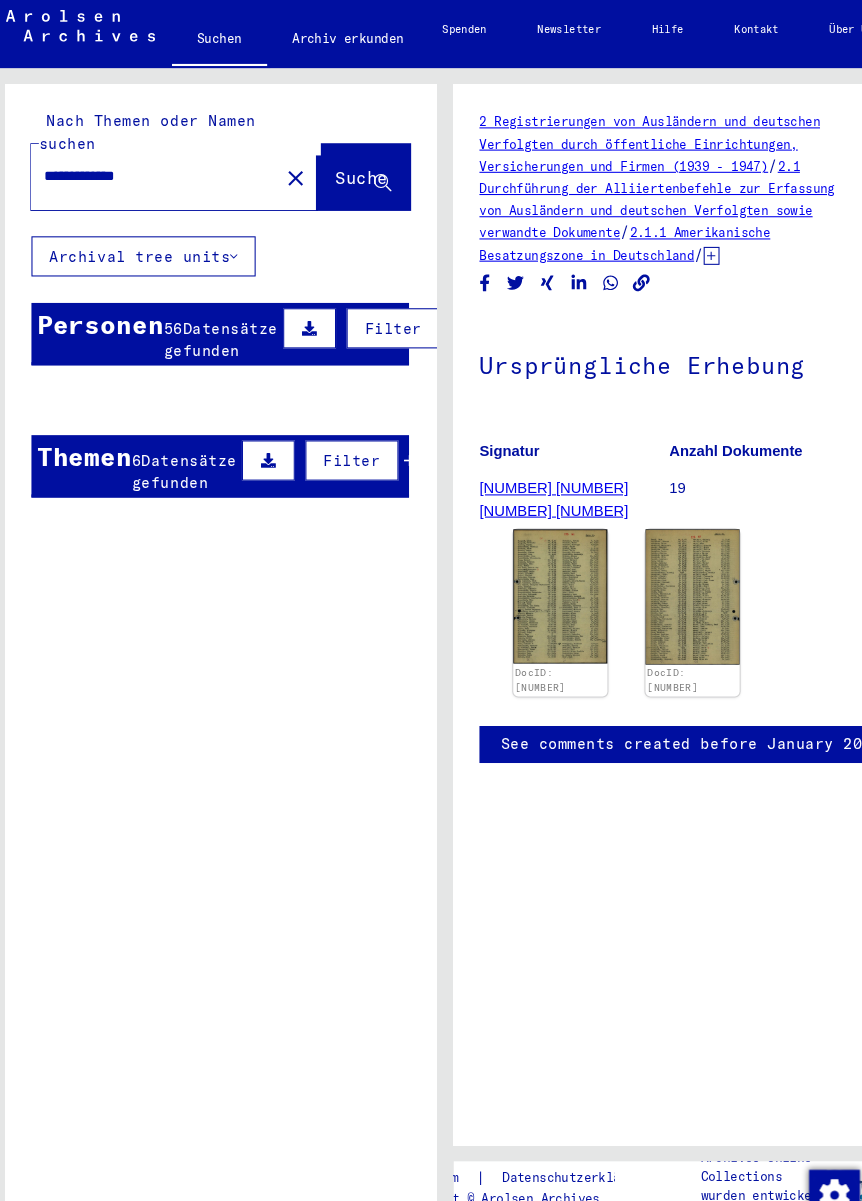 scroll, scrollTop: 0, scrollLeft: 0, axis: both 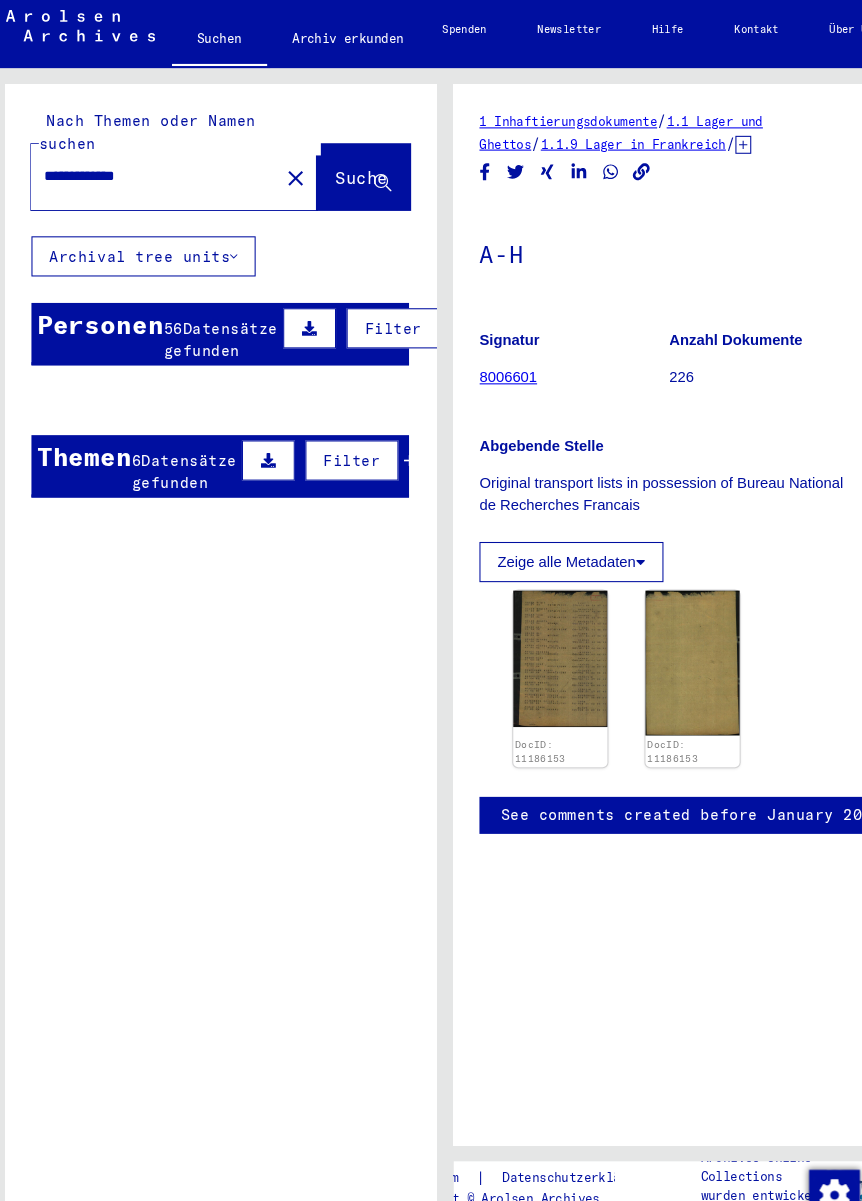 click at bounding box center [179, 534] 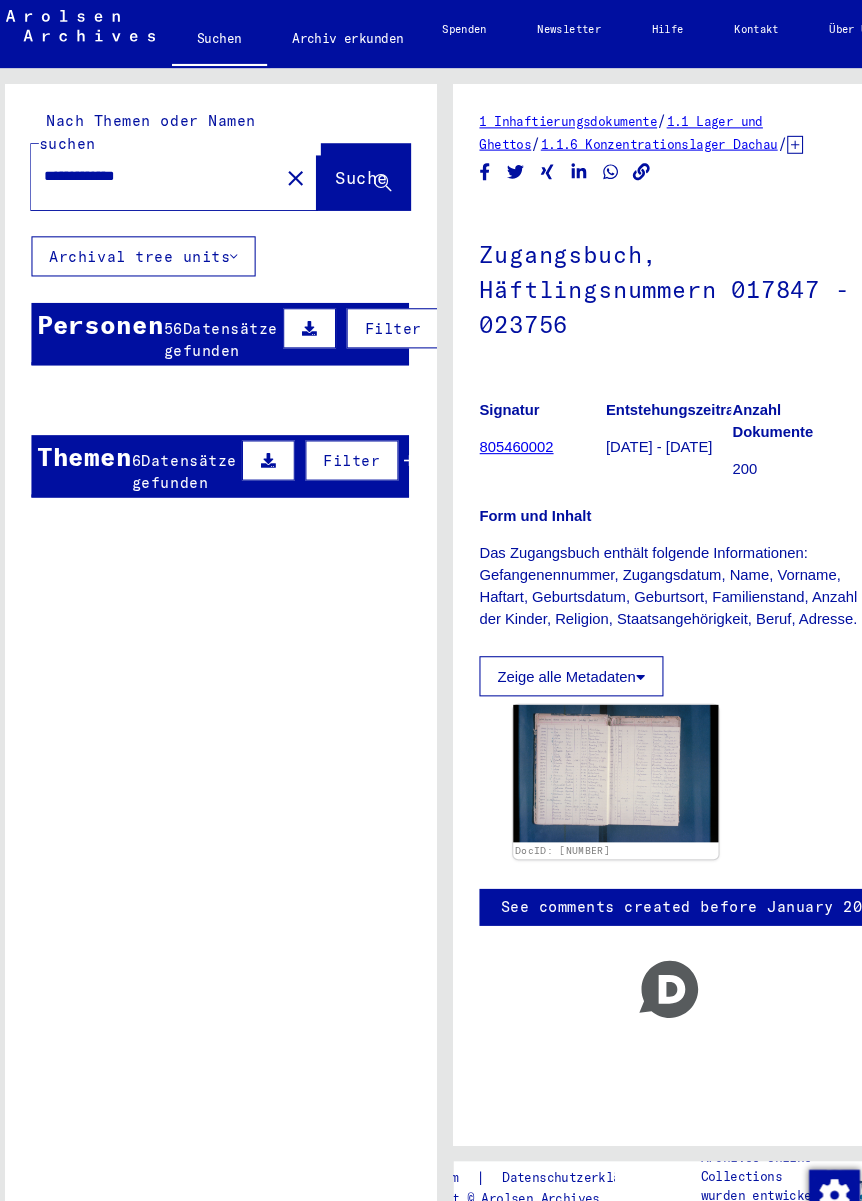 click on "Filter" at bounding box center (343, 443) 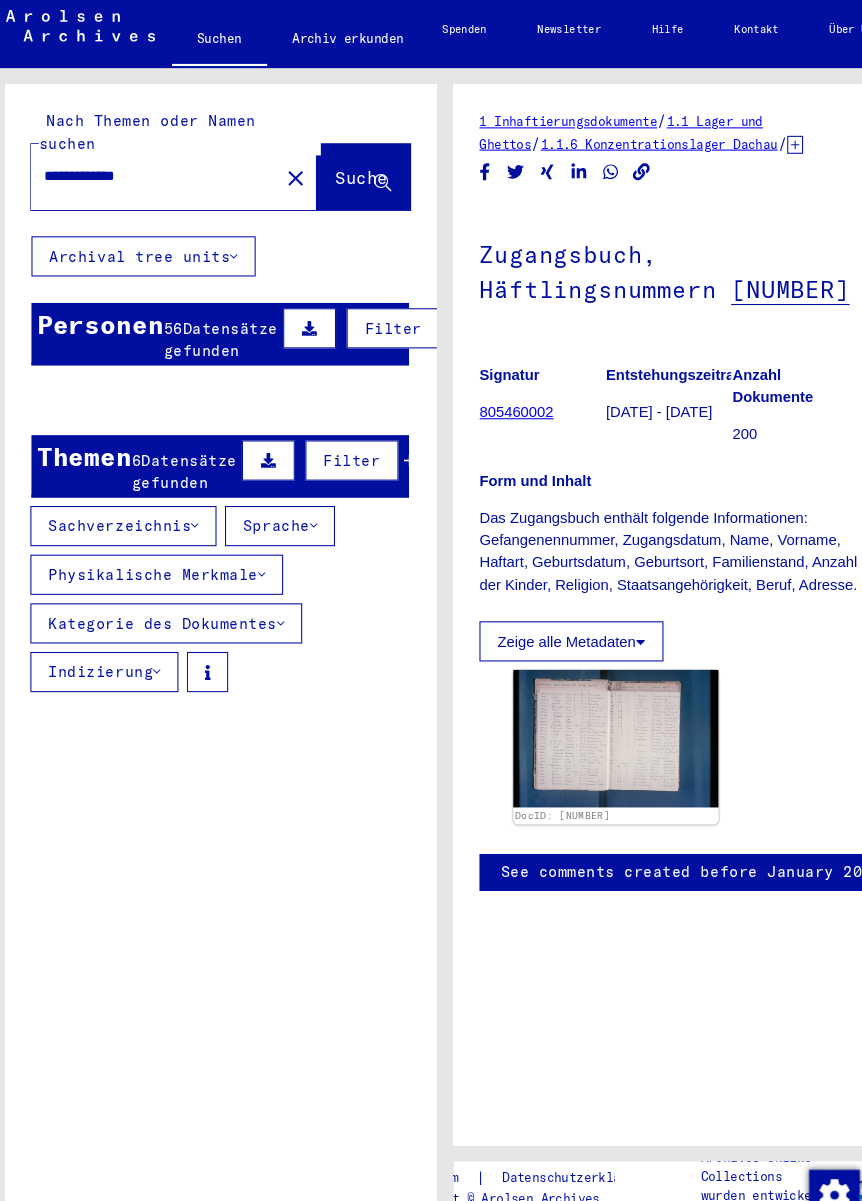 scroll, scrollTop: 0, scrollLeft: 0, axis: both 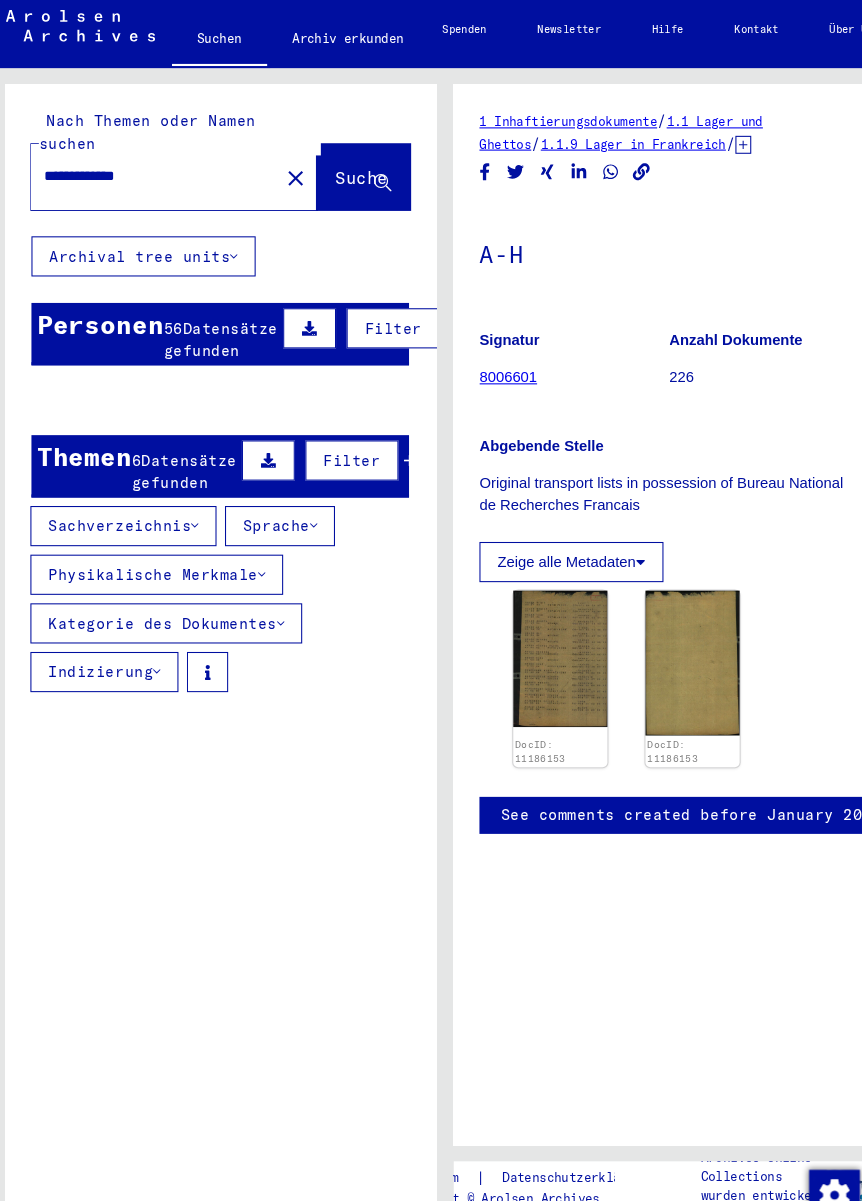 click on "Archival tree units" 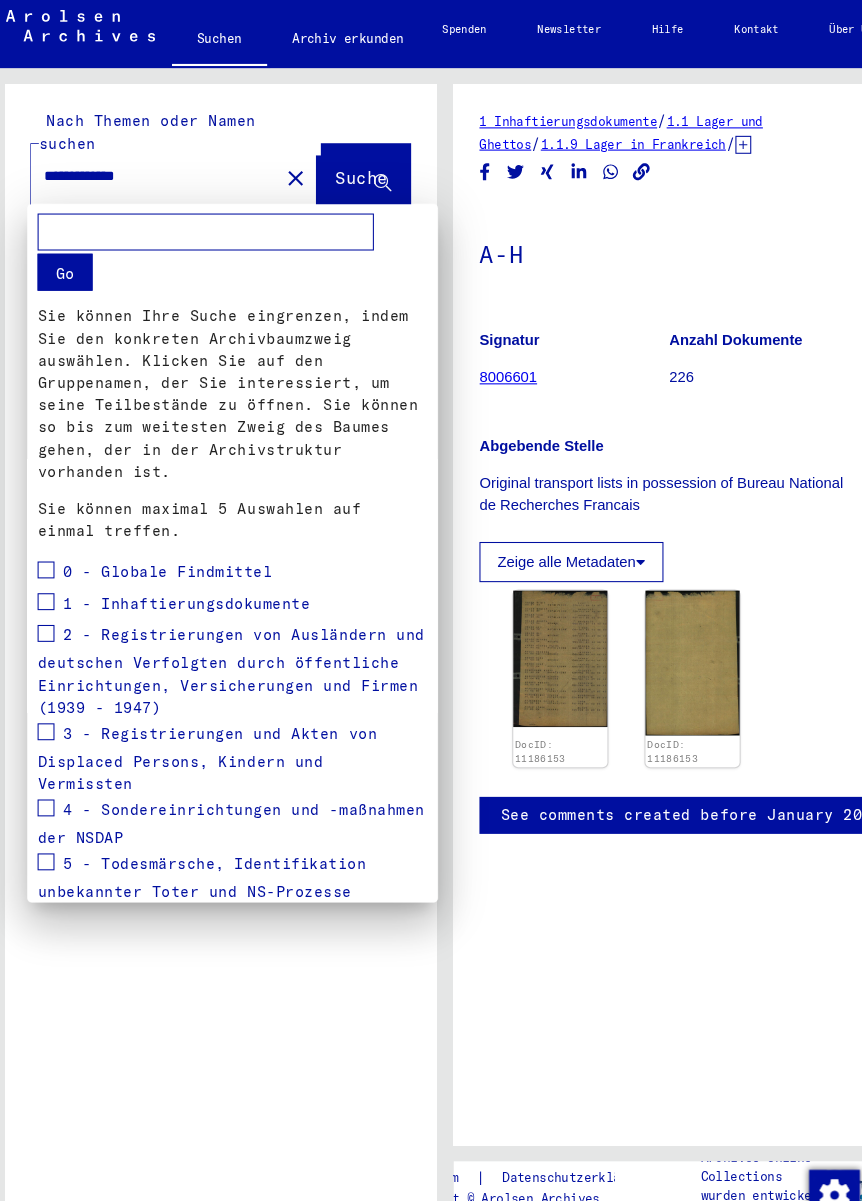 scroll, scrollTop: 195, scrollLeft: 0, axis: vertical 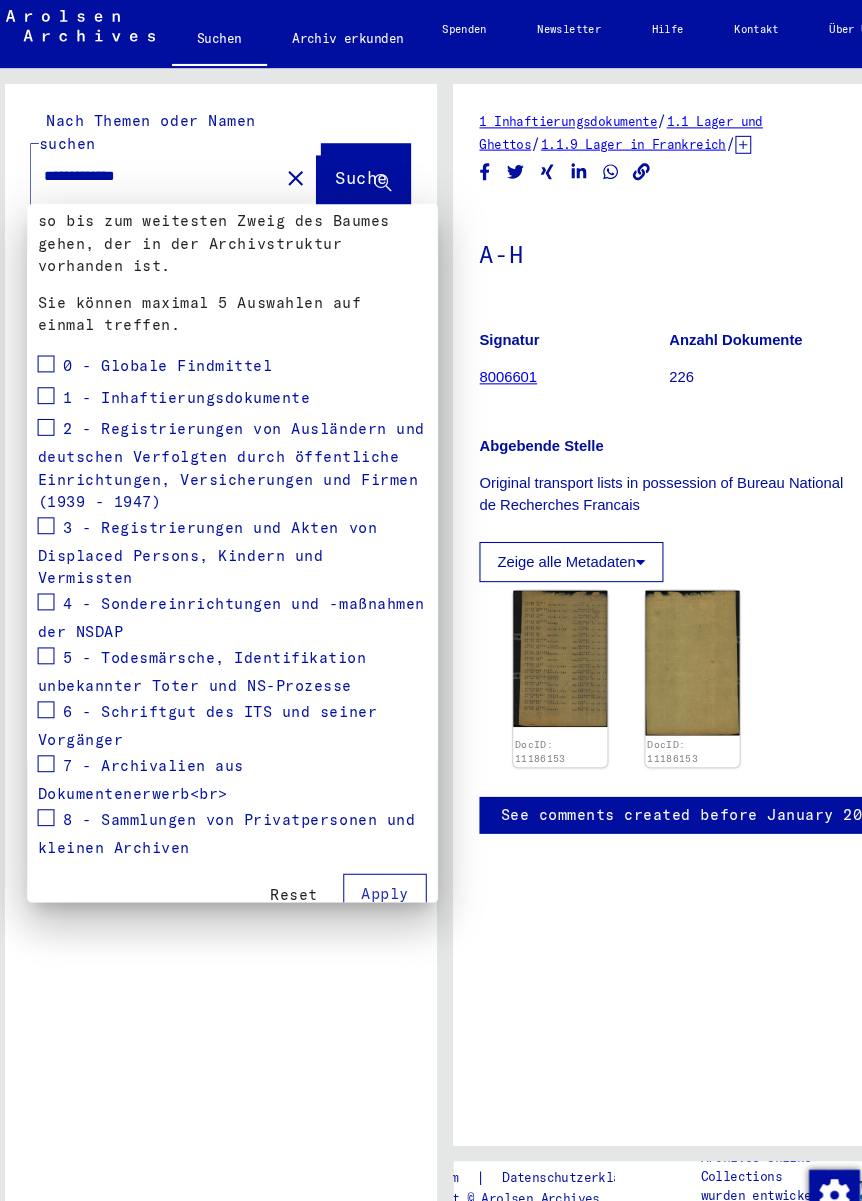 click at bounding box center [431, 600] 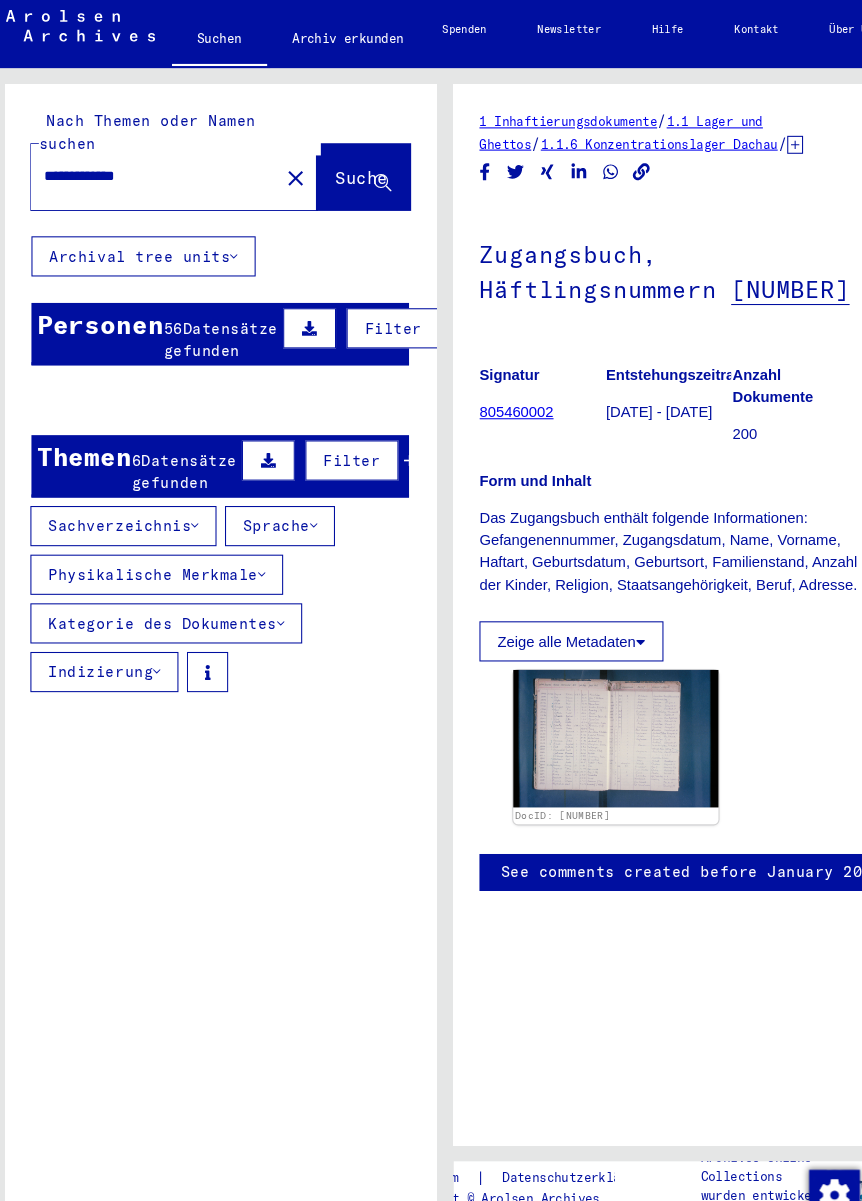 scroll, scrollTop: 0, scrollLeft: 0, axis: both 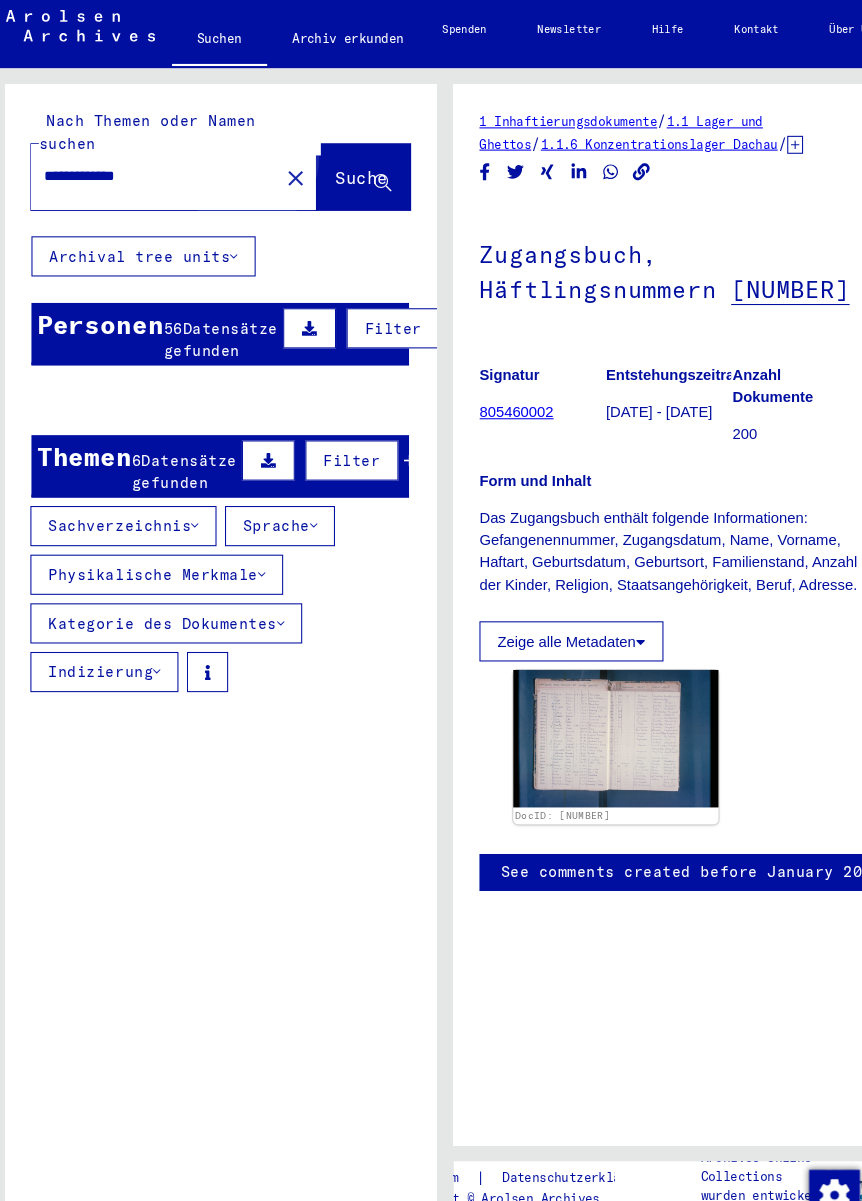 click on "Suche" 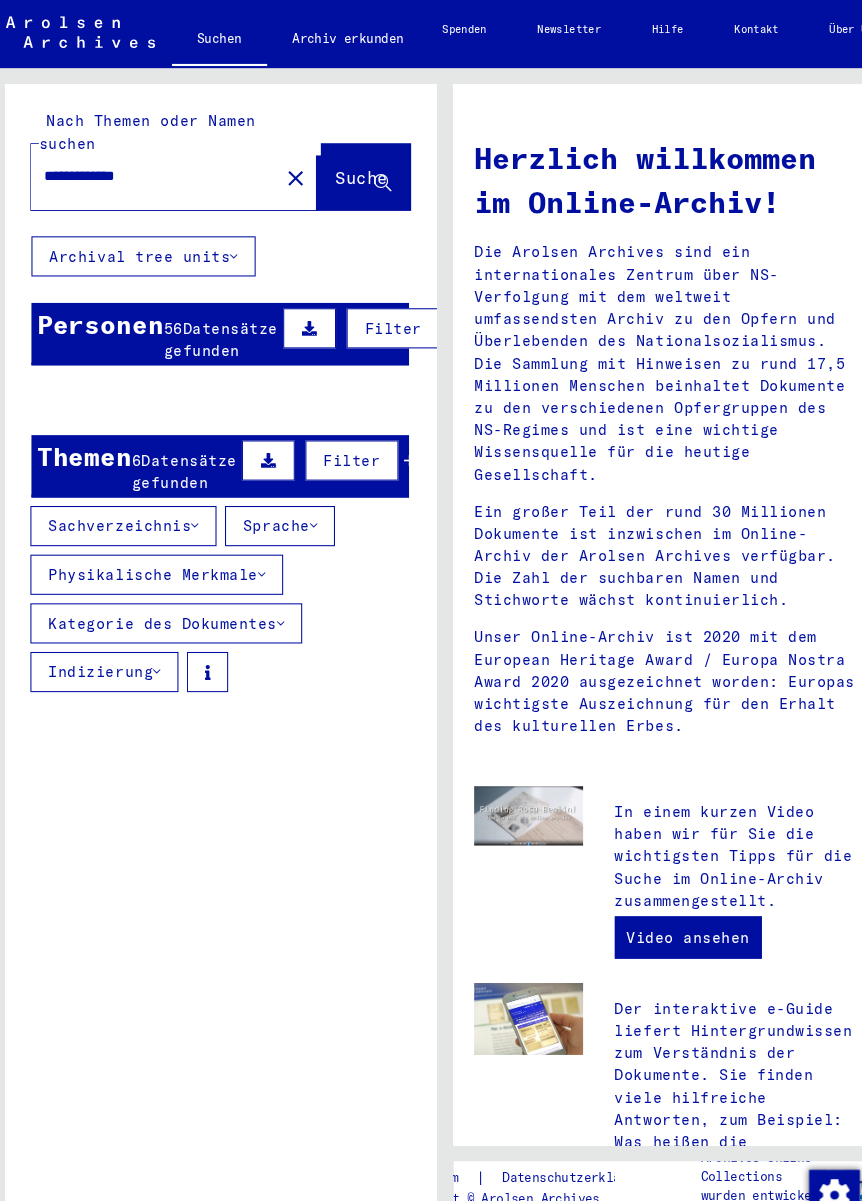 click on "Filter" at bounding box center [343, 443] 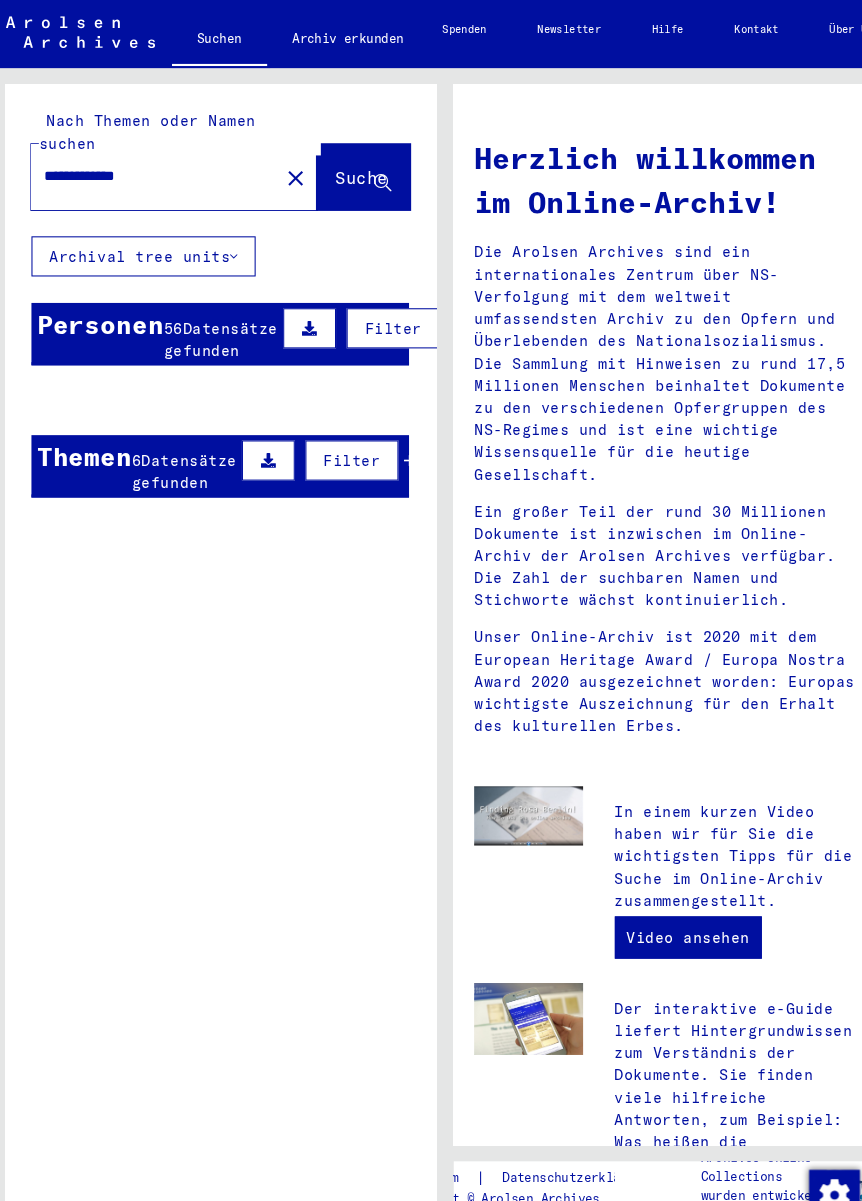 click on "Filter" at bounding box center [343, 443] 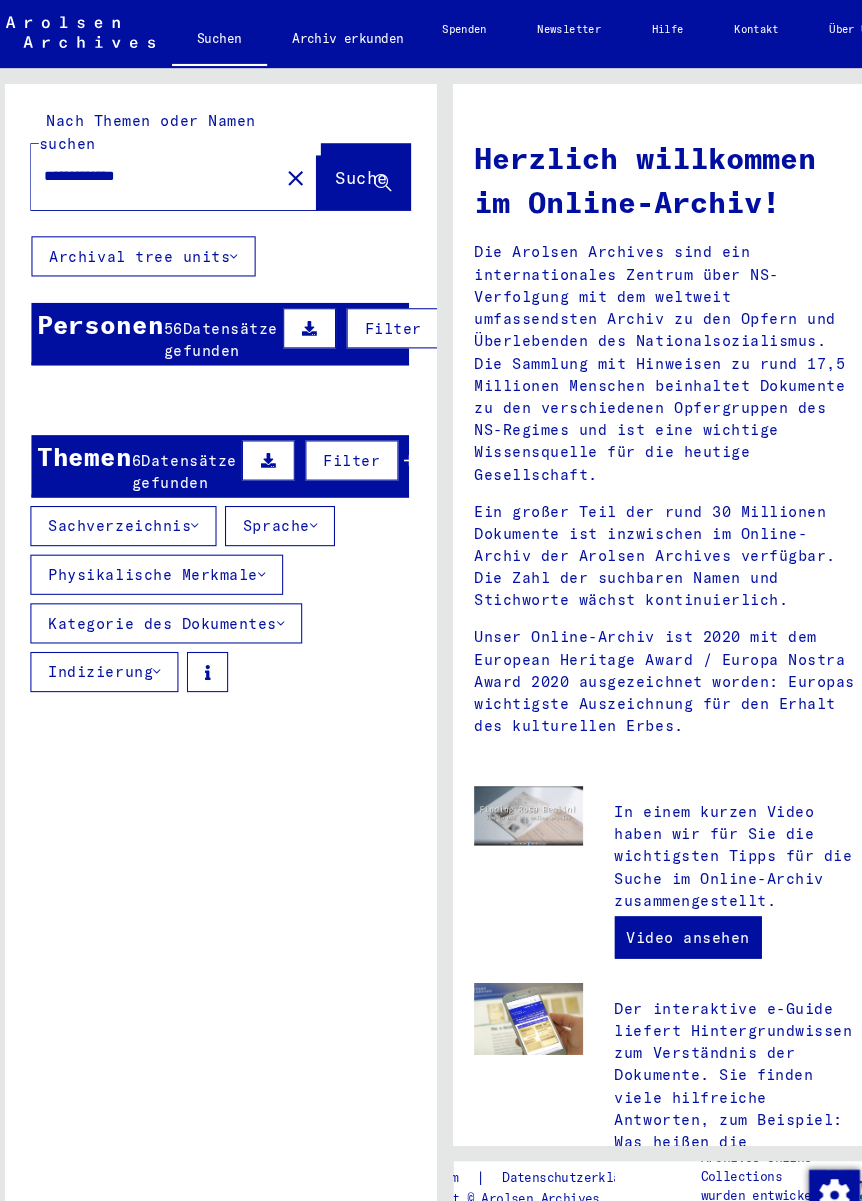 click on "JAKOB" at bounding box center [123, 532] 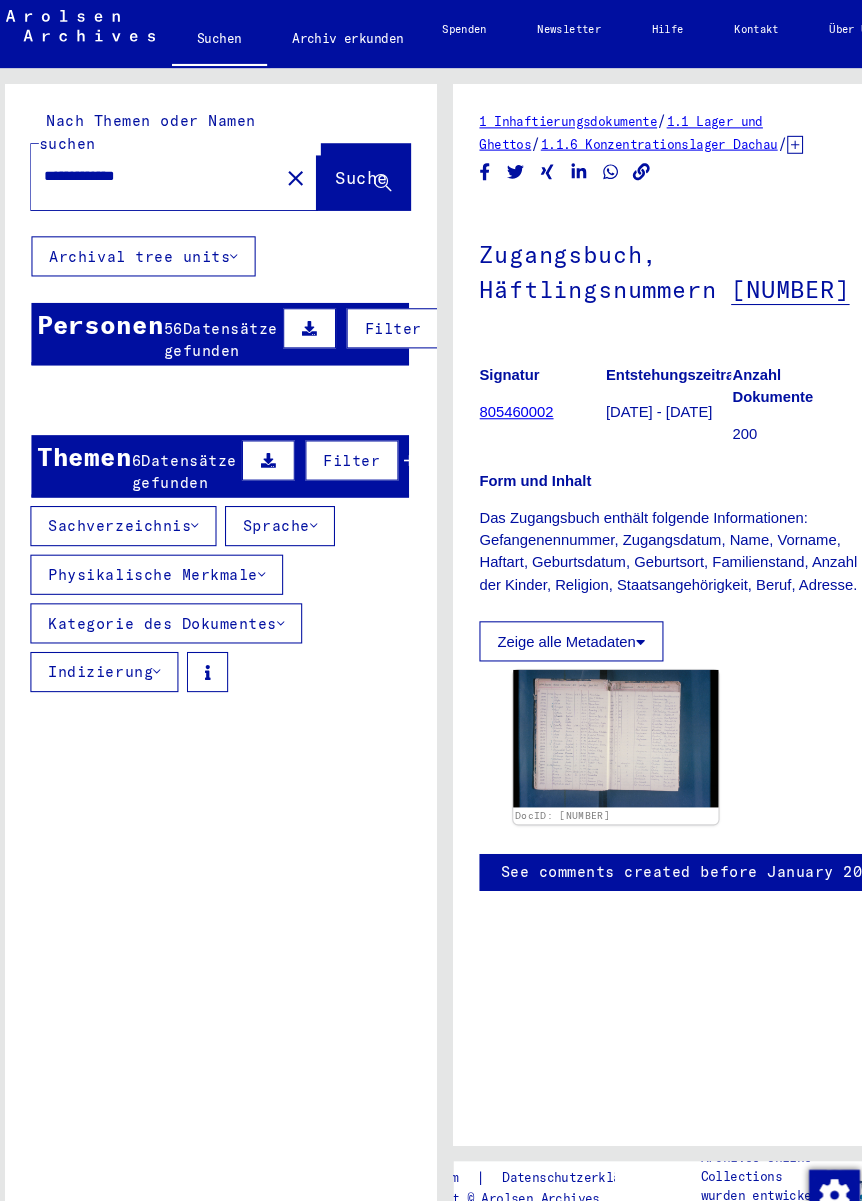 scroll, scrollTop: 0, scrollLeft: 0, axis: both 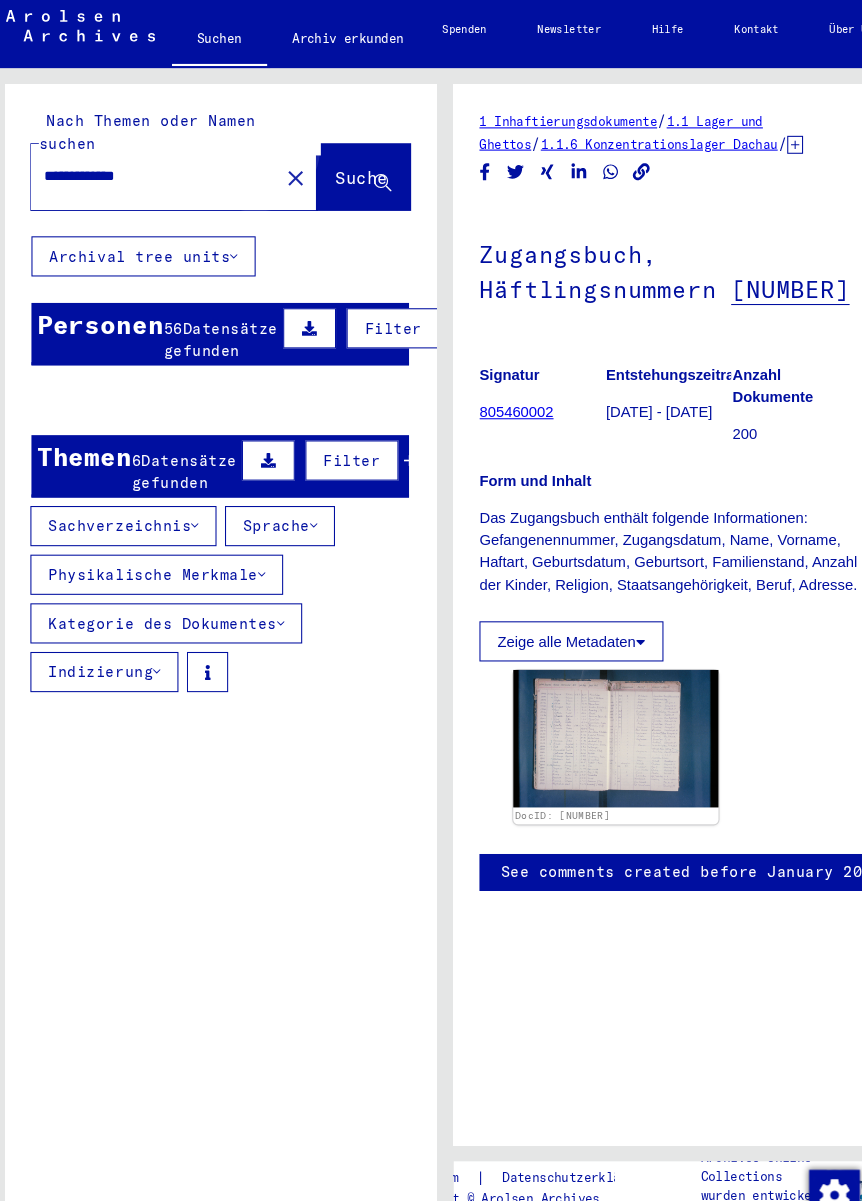click on "Suche" 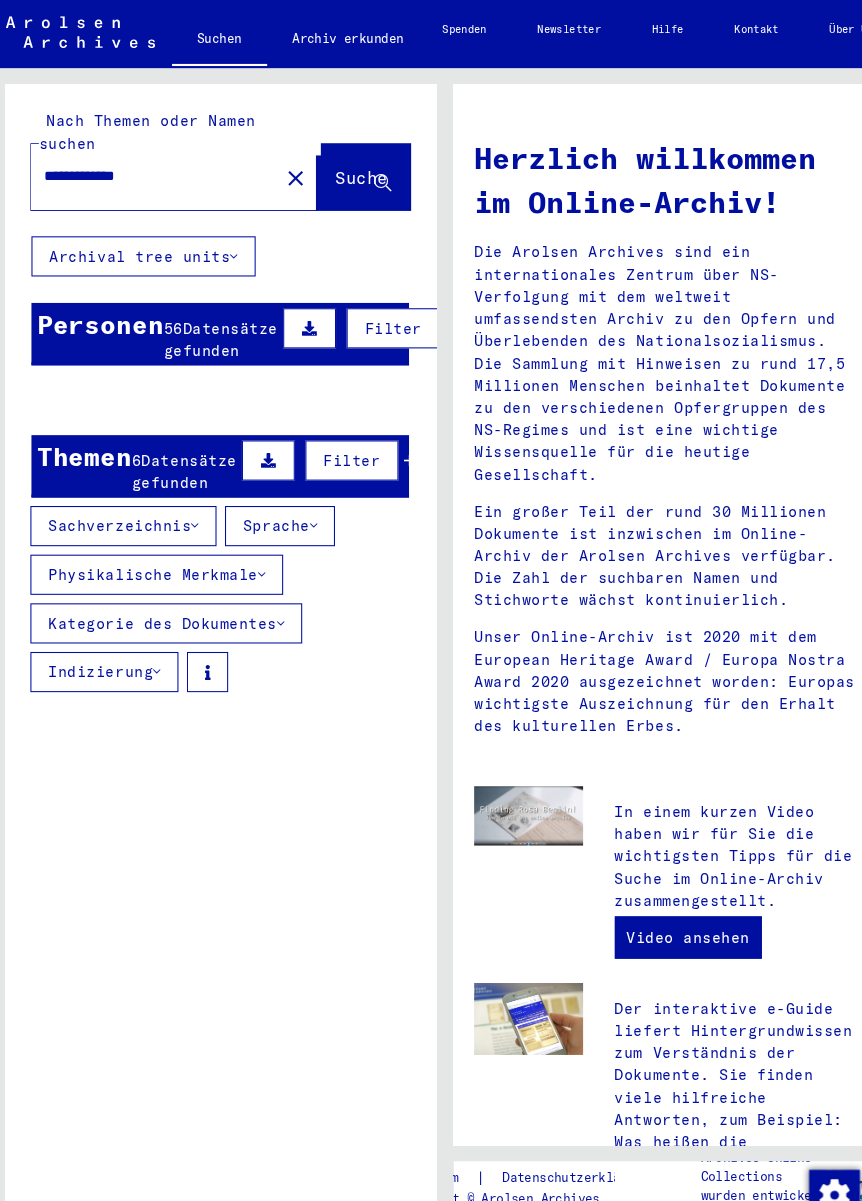click on "Personen 56  Datensätze gefunden  Filter" at bounding box center (218, 323) 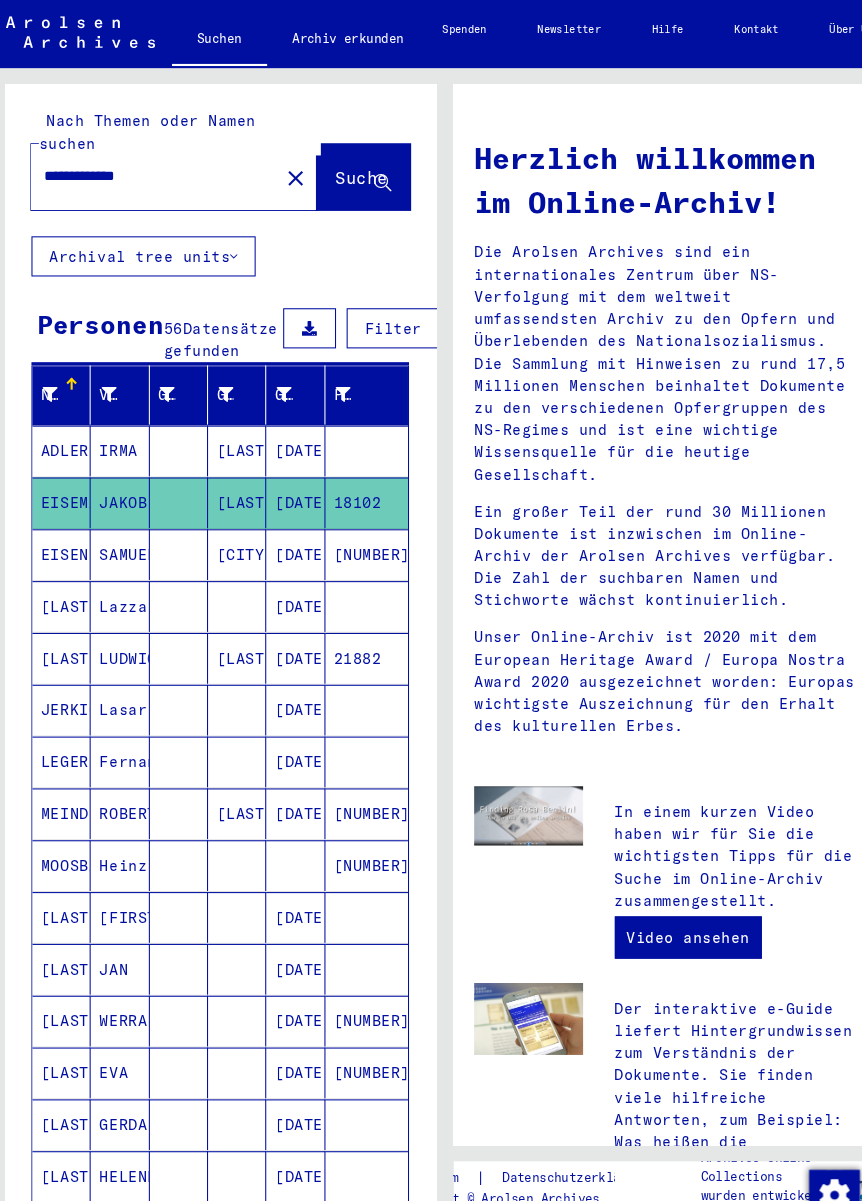 click on "Datensätze gefunden" at bounding box center [219, 328] 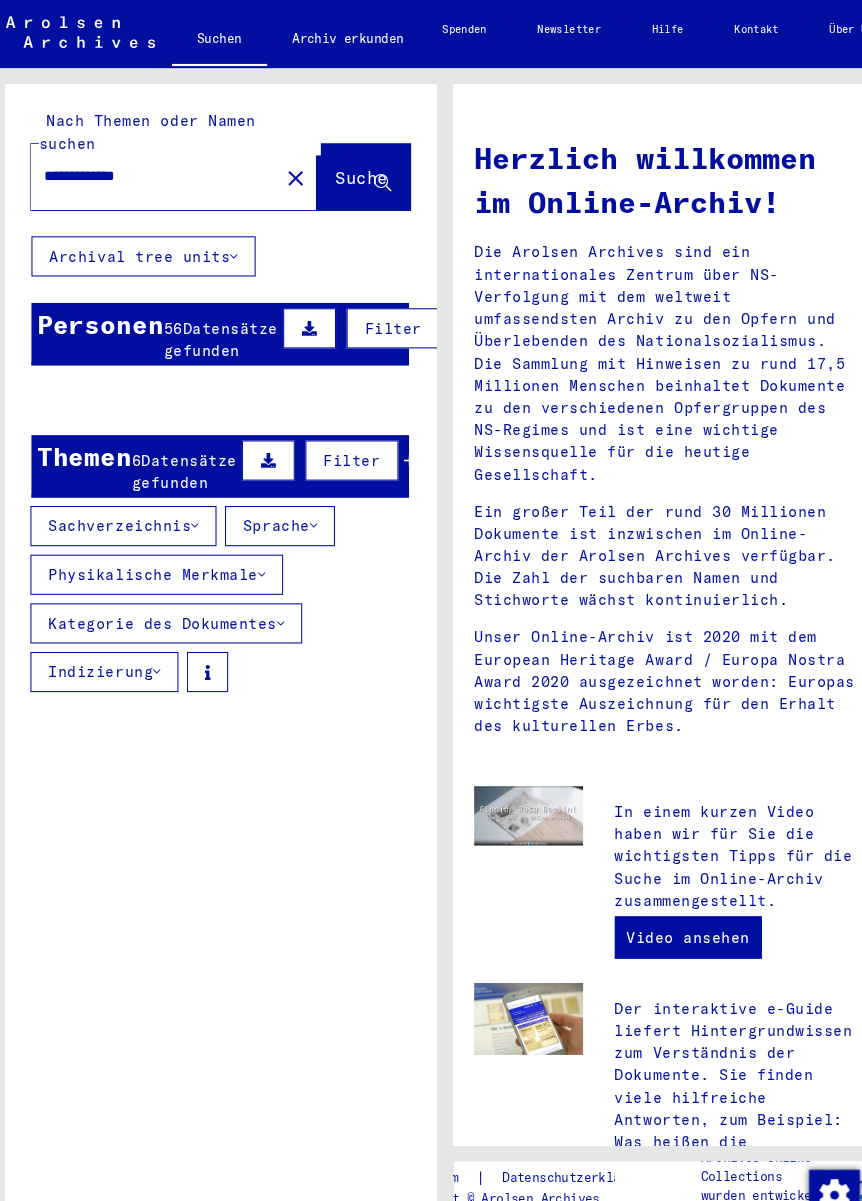 click at bounding box center (179, 483) 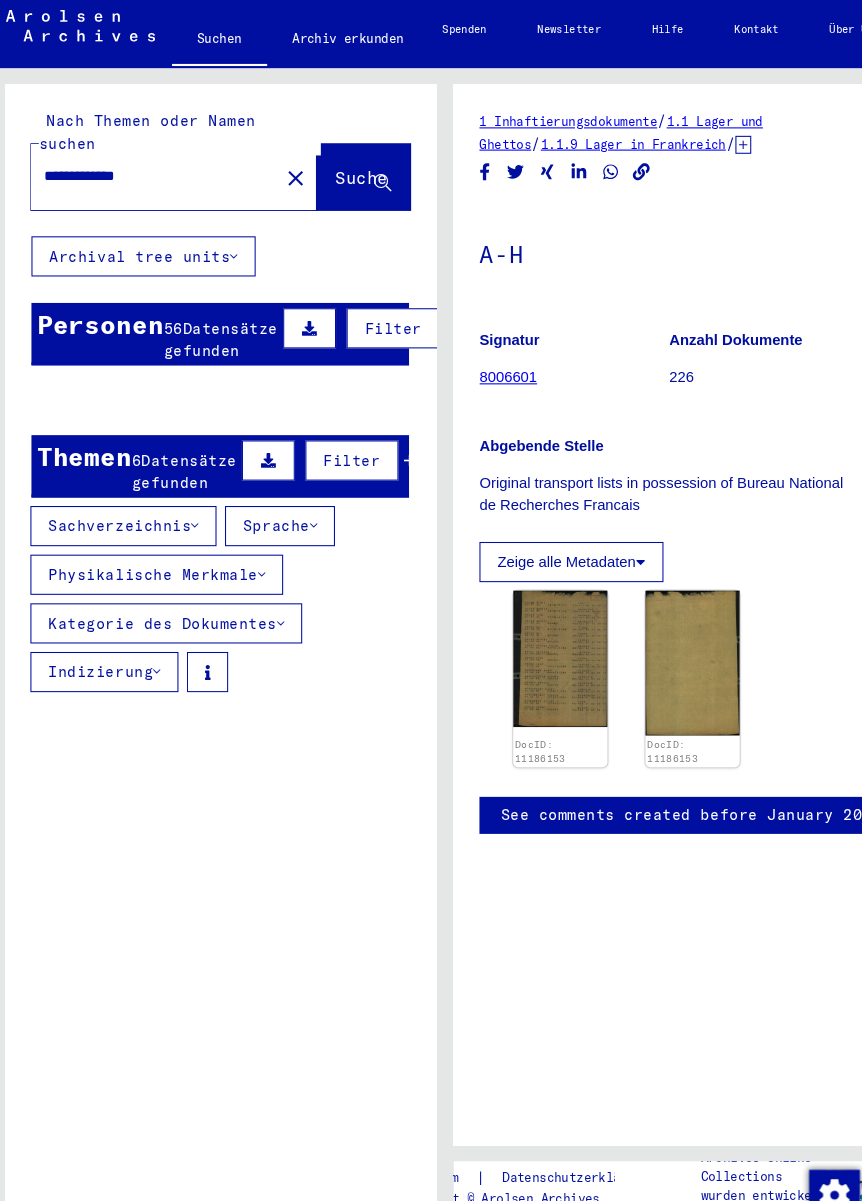 scroll, scrollTop: 0, scrollLeft: 0, axis: both 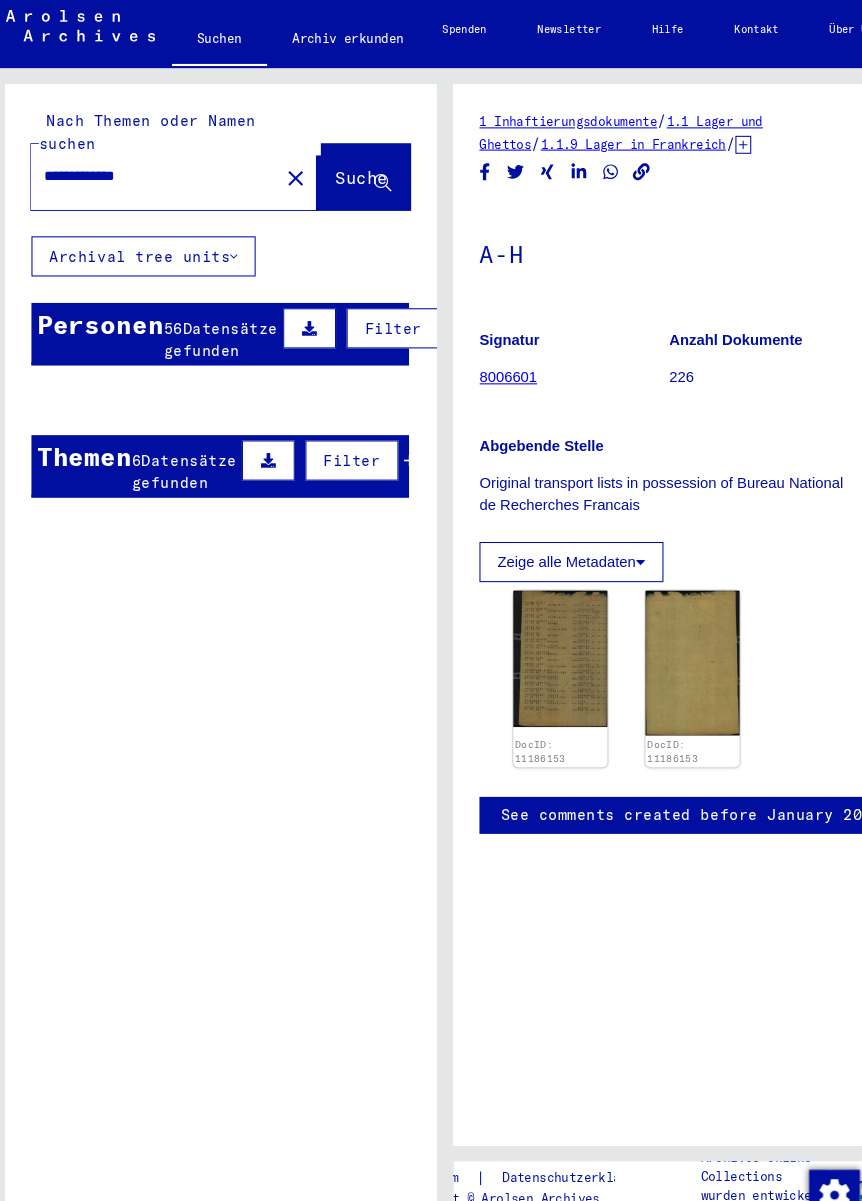 click on "JAKOB" at bounding box center (123, 534) 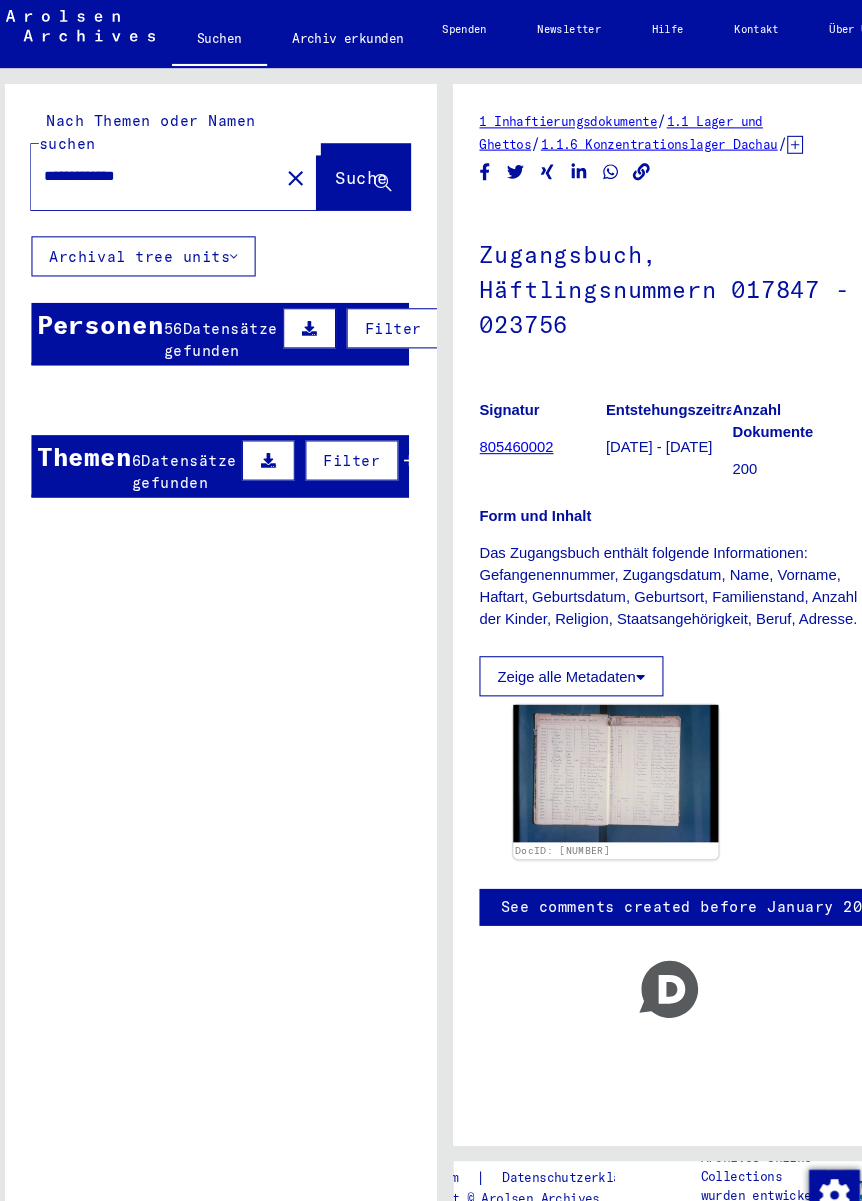 click on "JAKOB" 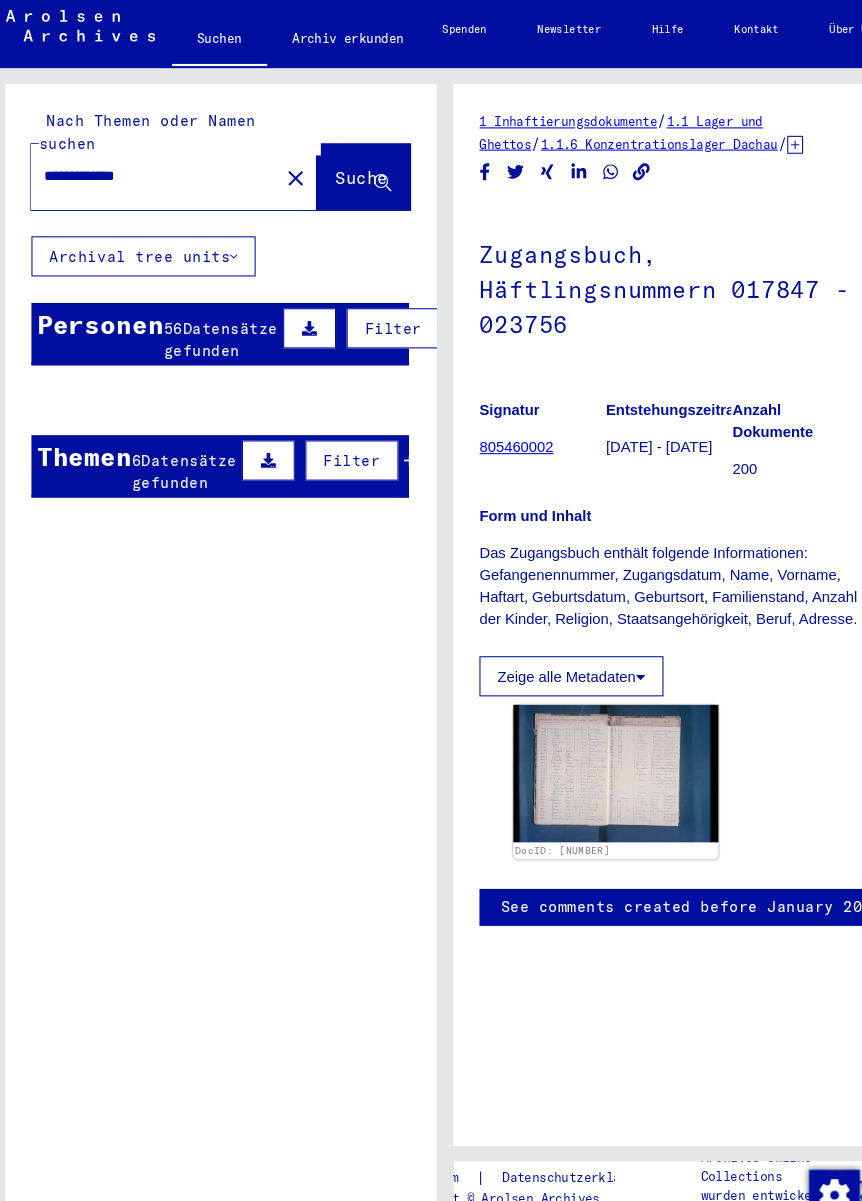scroll, scrollTop: 20, scrollLeft: 8, axis: both 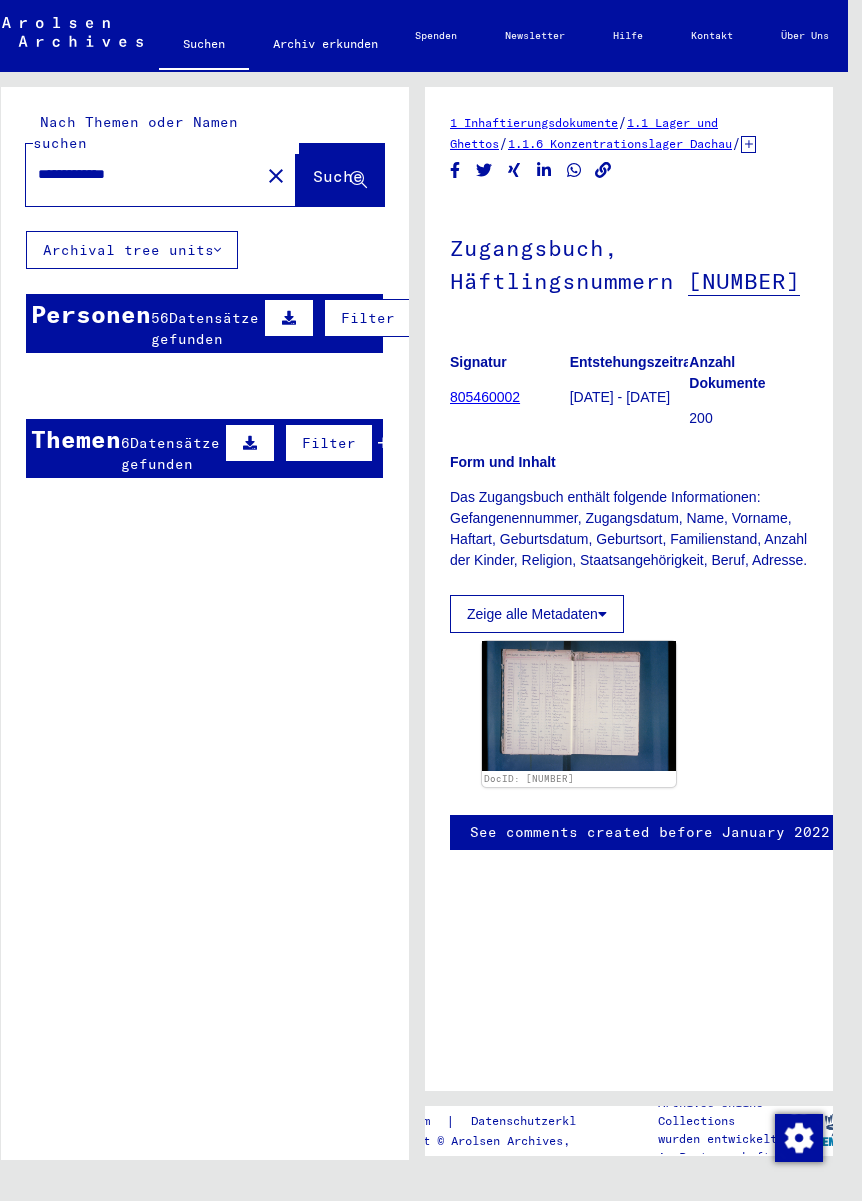 click on "56  Datensätze gefunden" at bounding box center [205, 329] 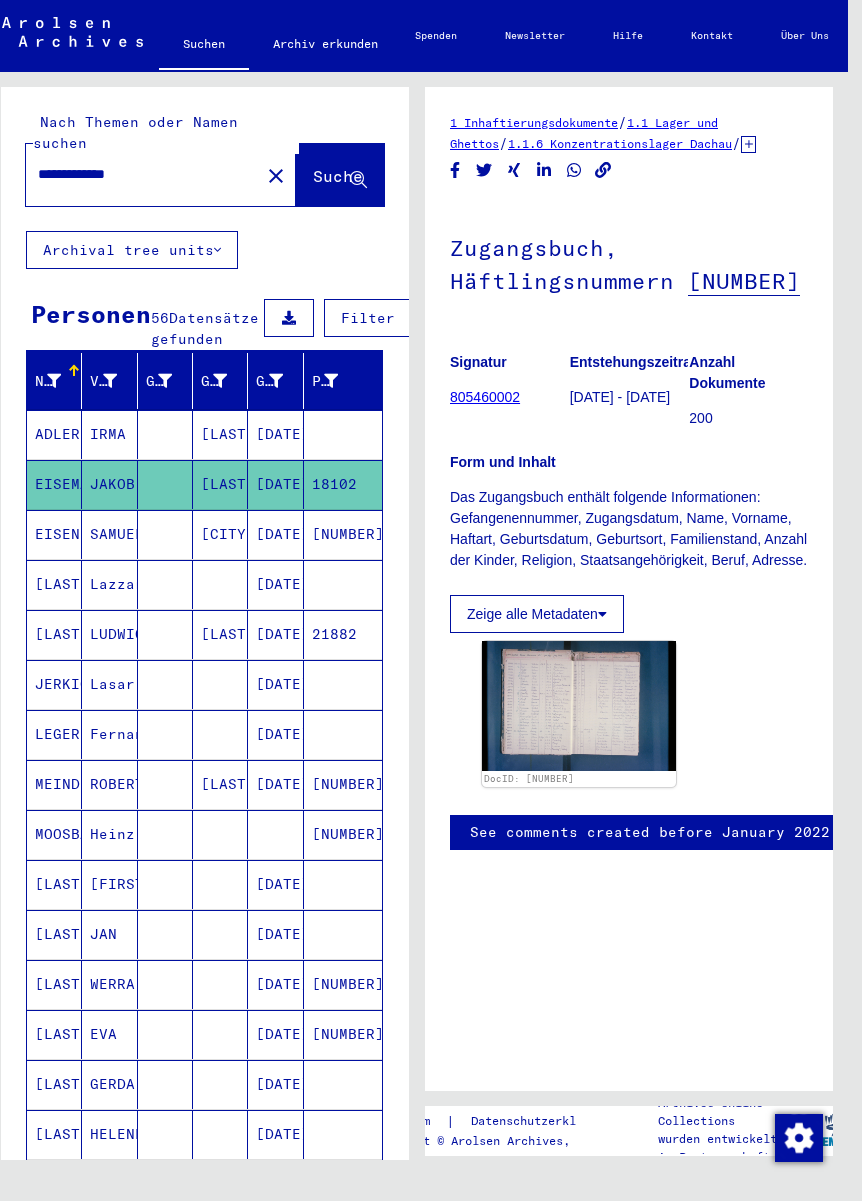 click on "Personen" at bounding box center [91, 314] 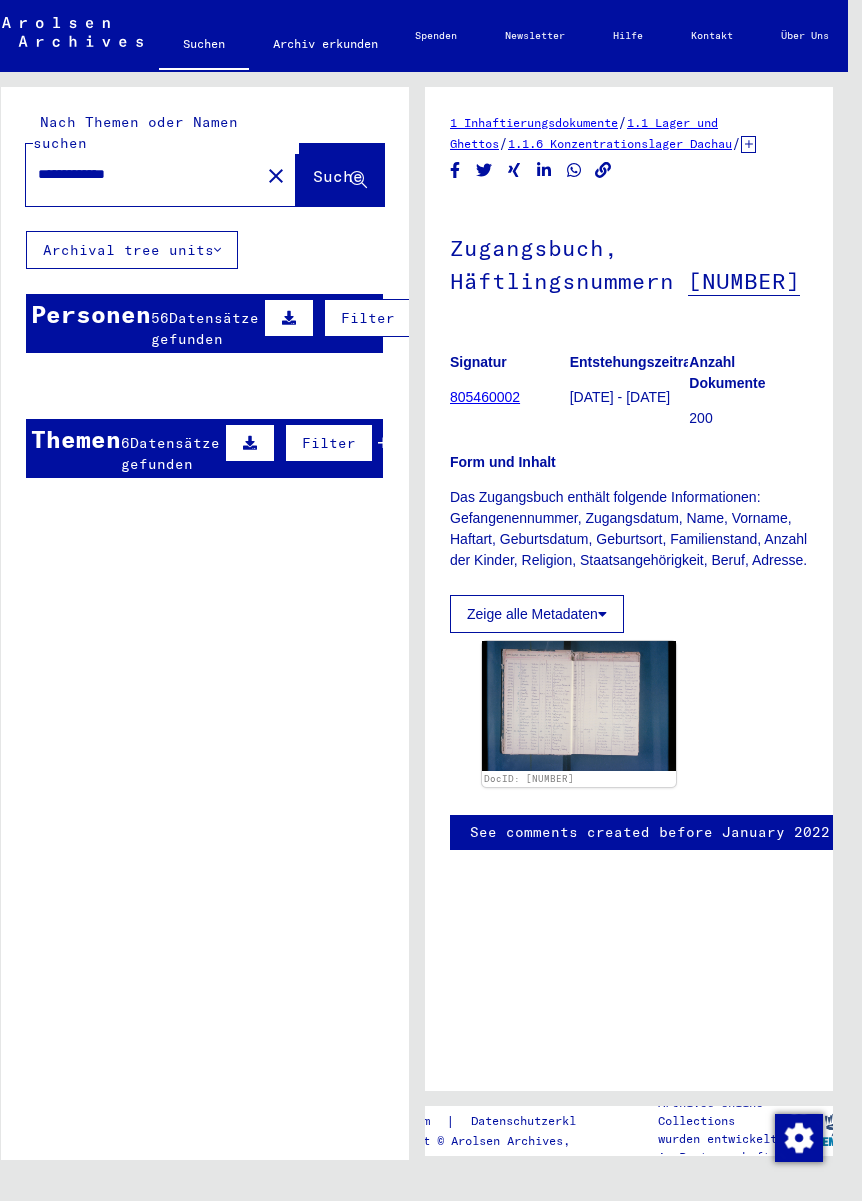 click on "IRMA" at bounding box center [109, 484] 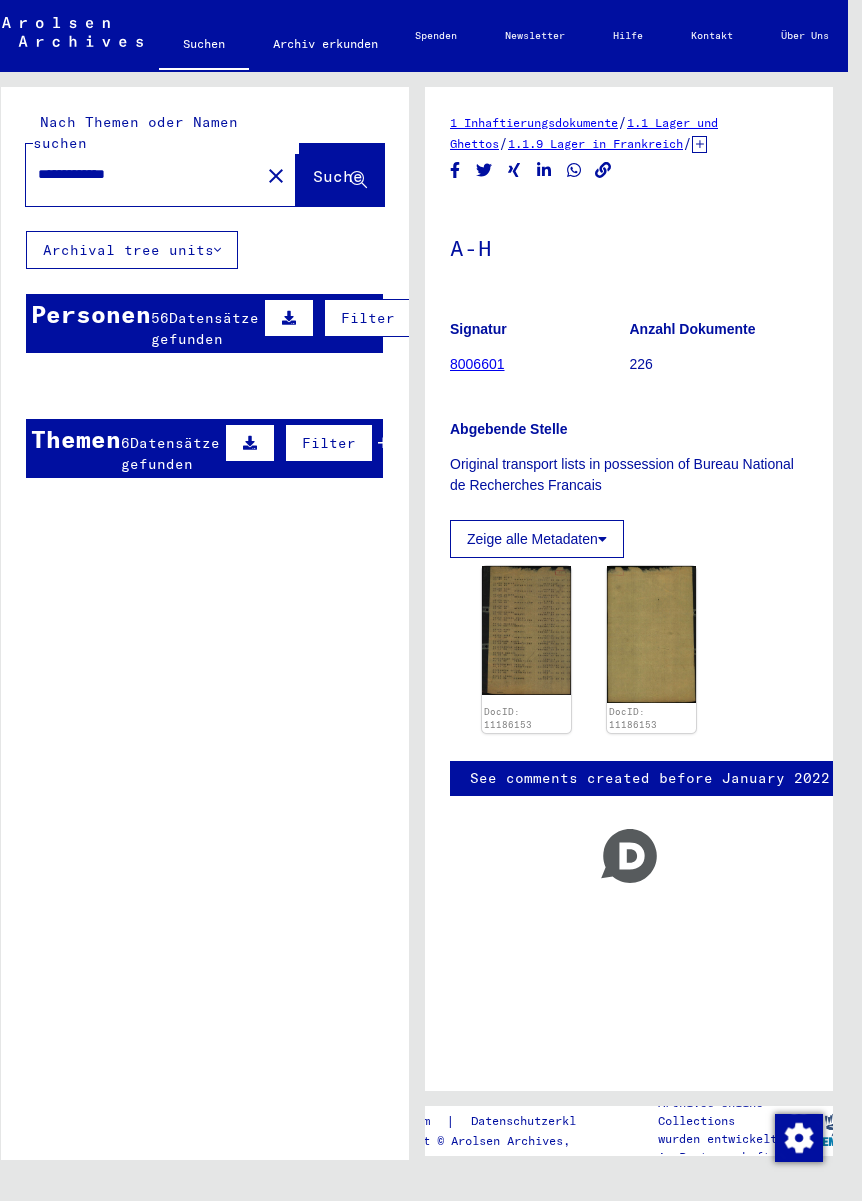 click 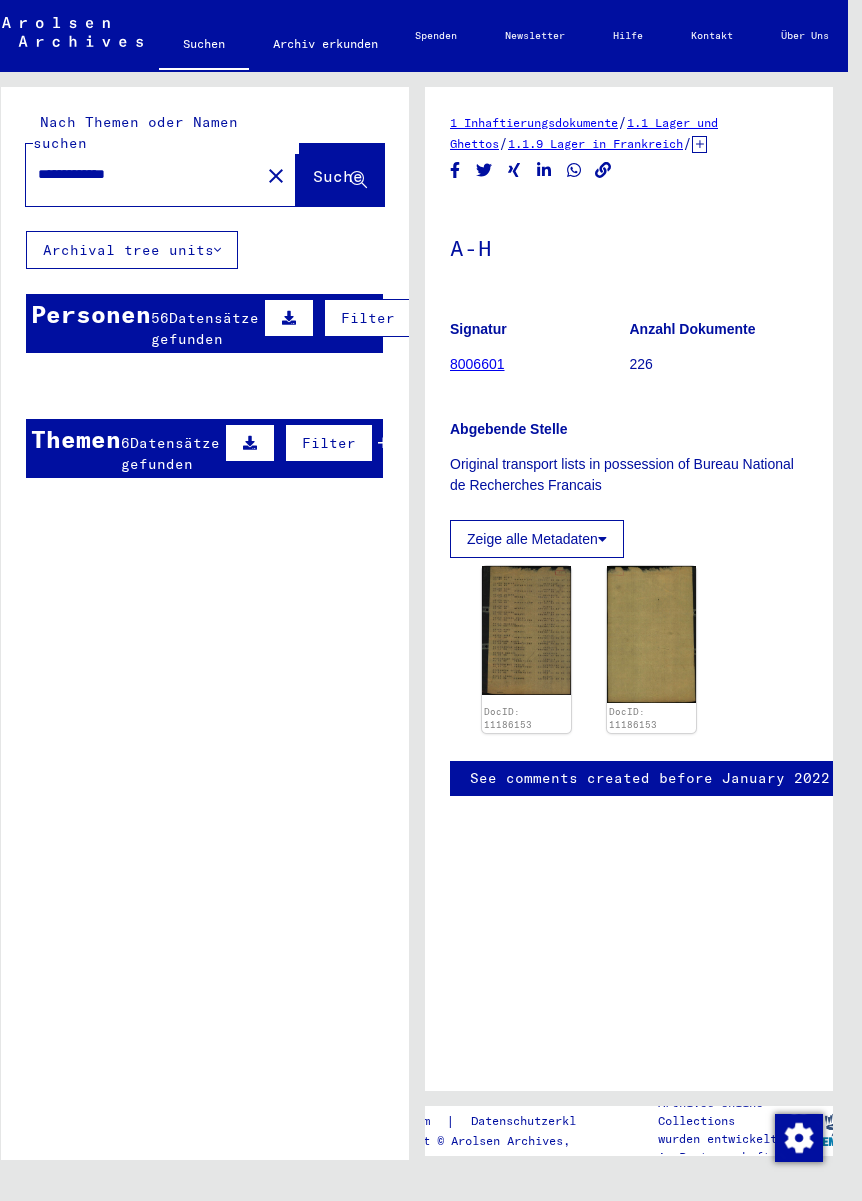 scroll, scrollTop: 0, scrollLeft: 0, axis: both 